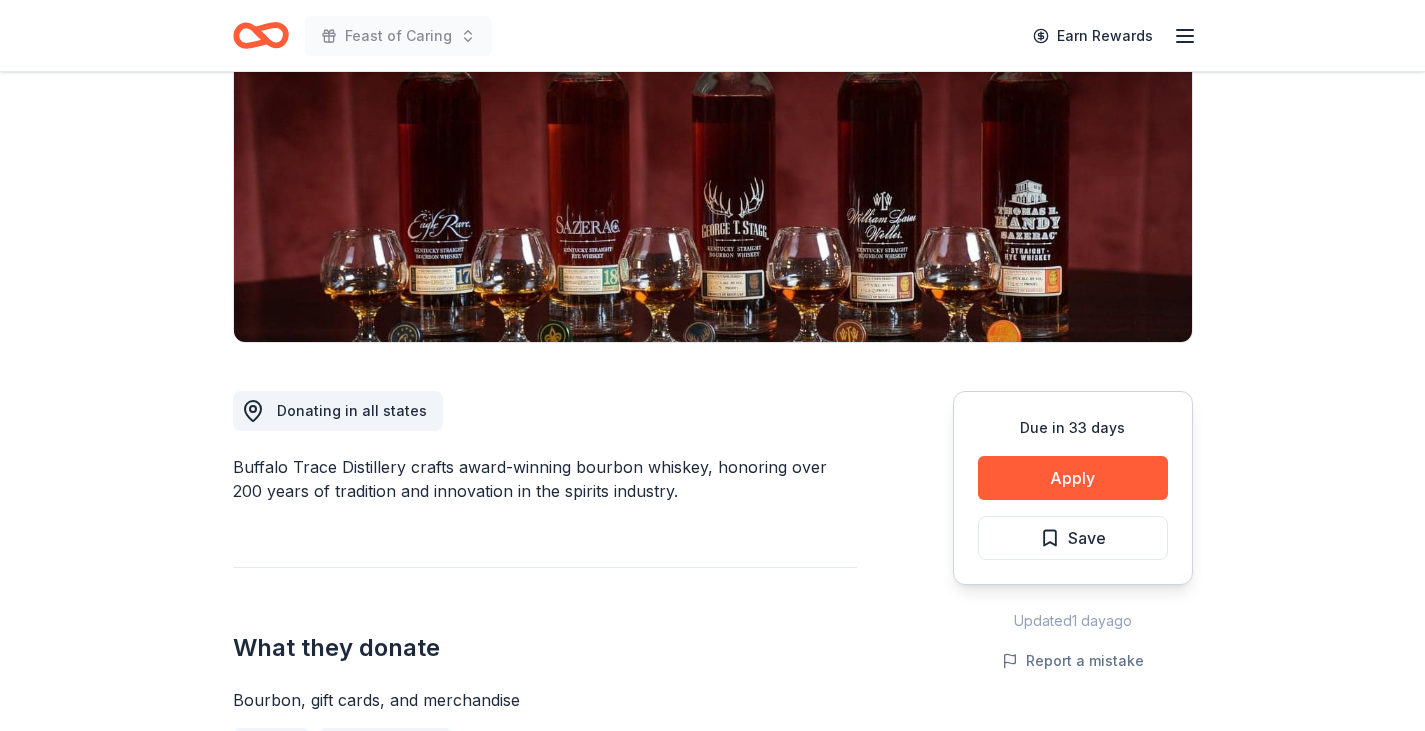 scroll, scrollTop: 300, scrollLeft: 0, axis: vertical 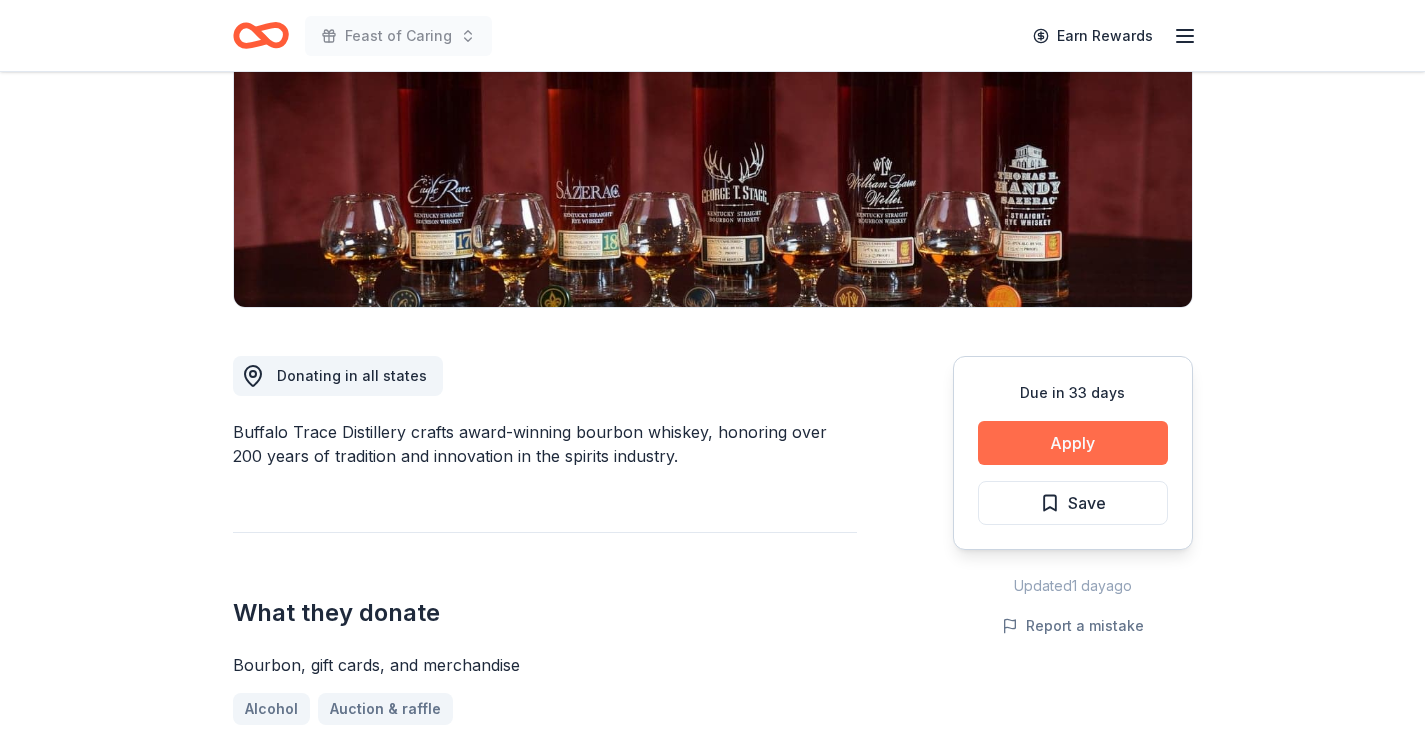 click on "Apply" at bounding box center [1073, 443] 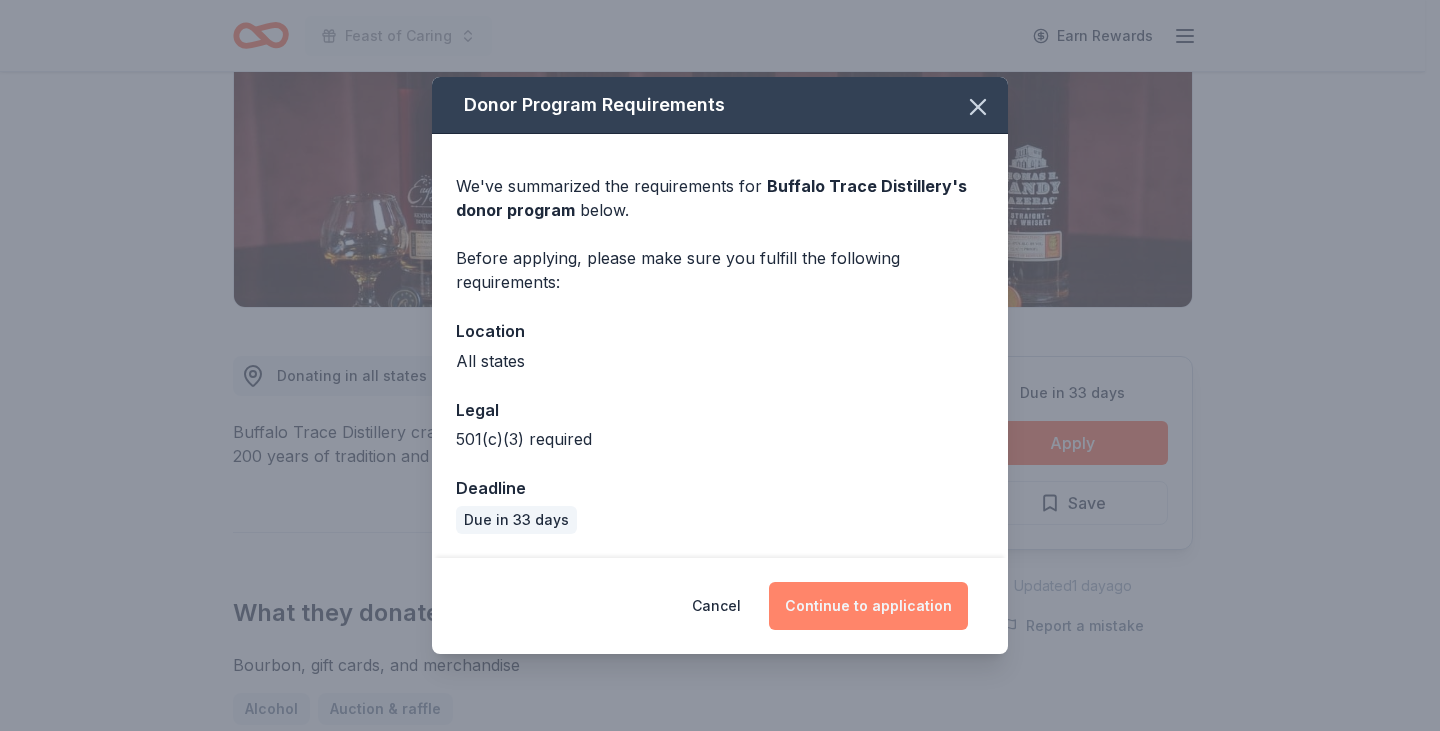 click on "Continue to application" at bounding box center [868, 606] 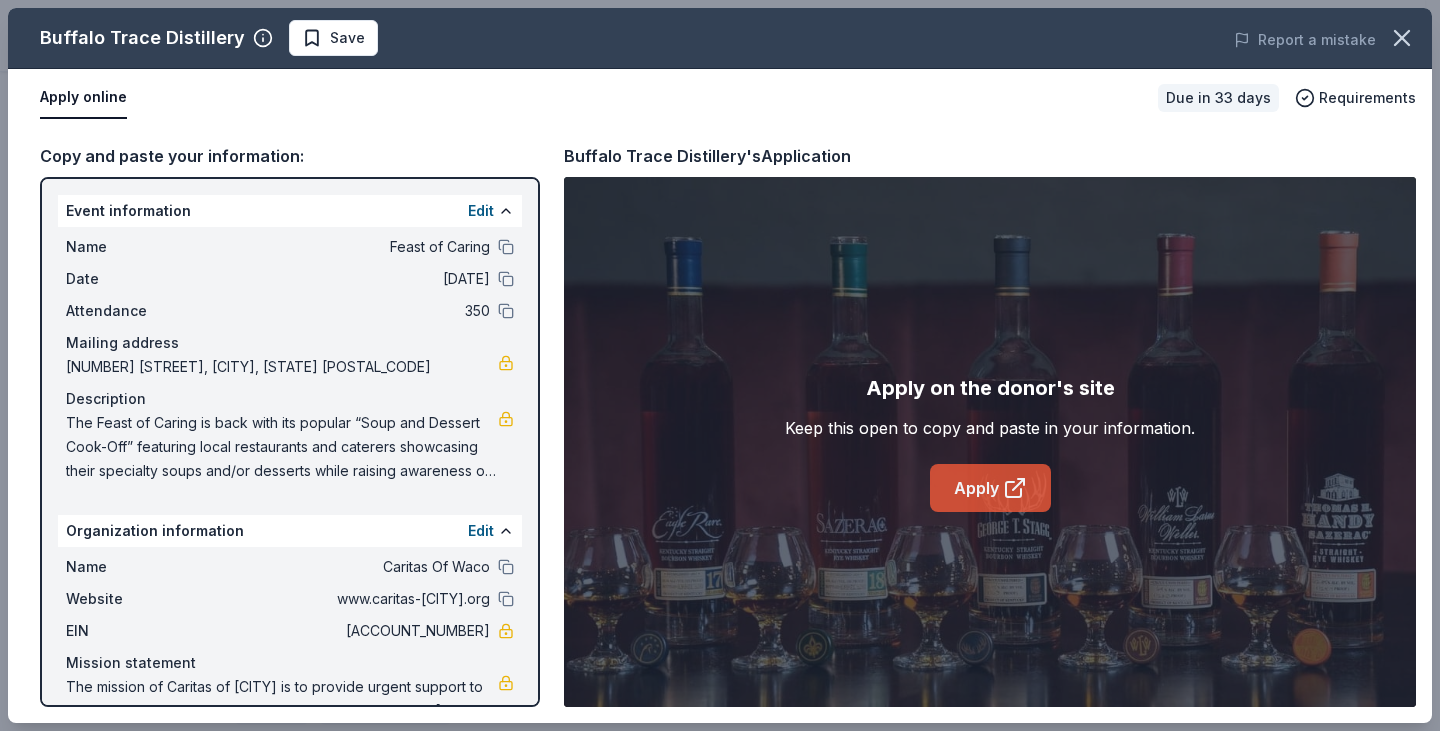 click on "Apply" at bounding box center [990, 488] 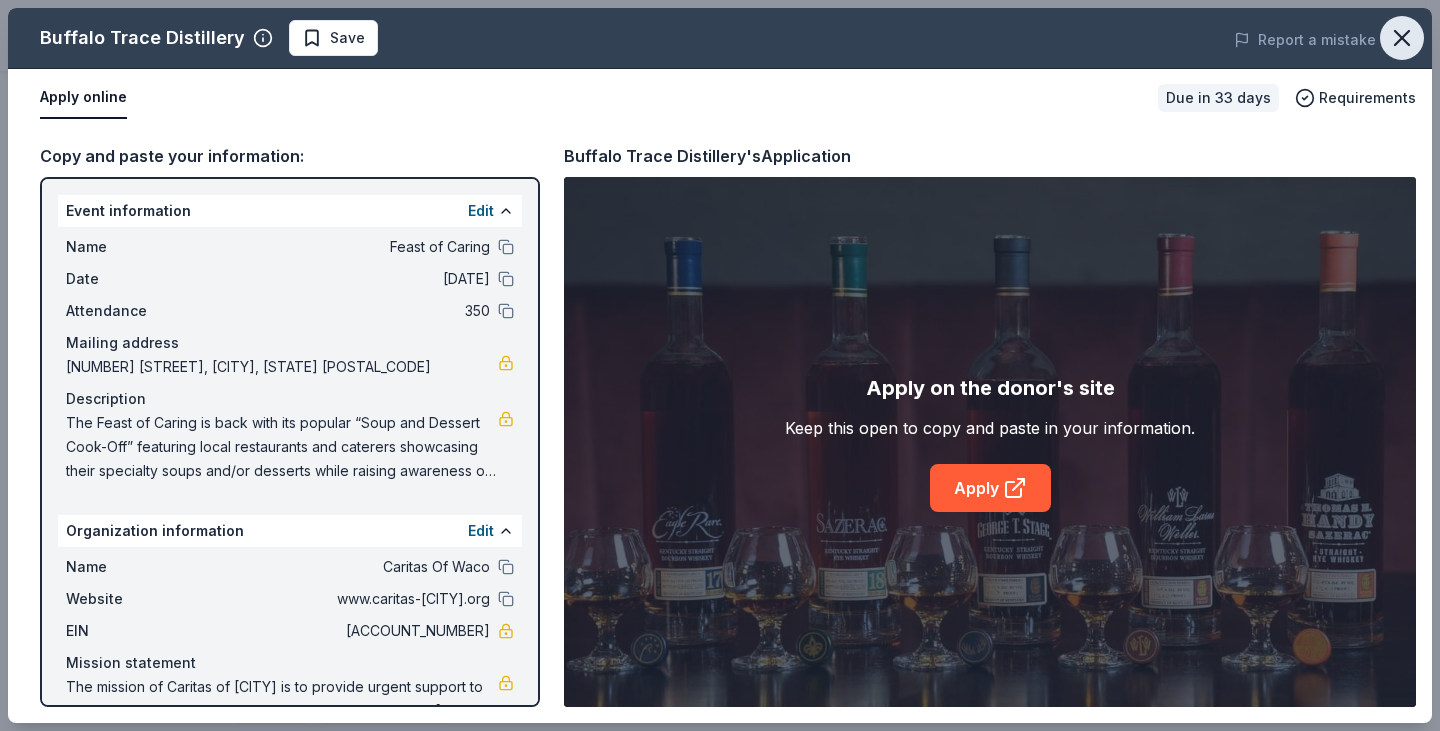 click 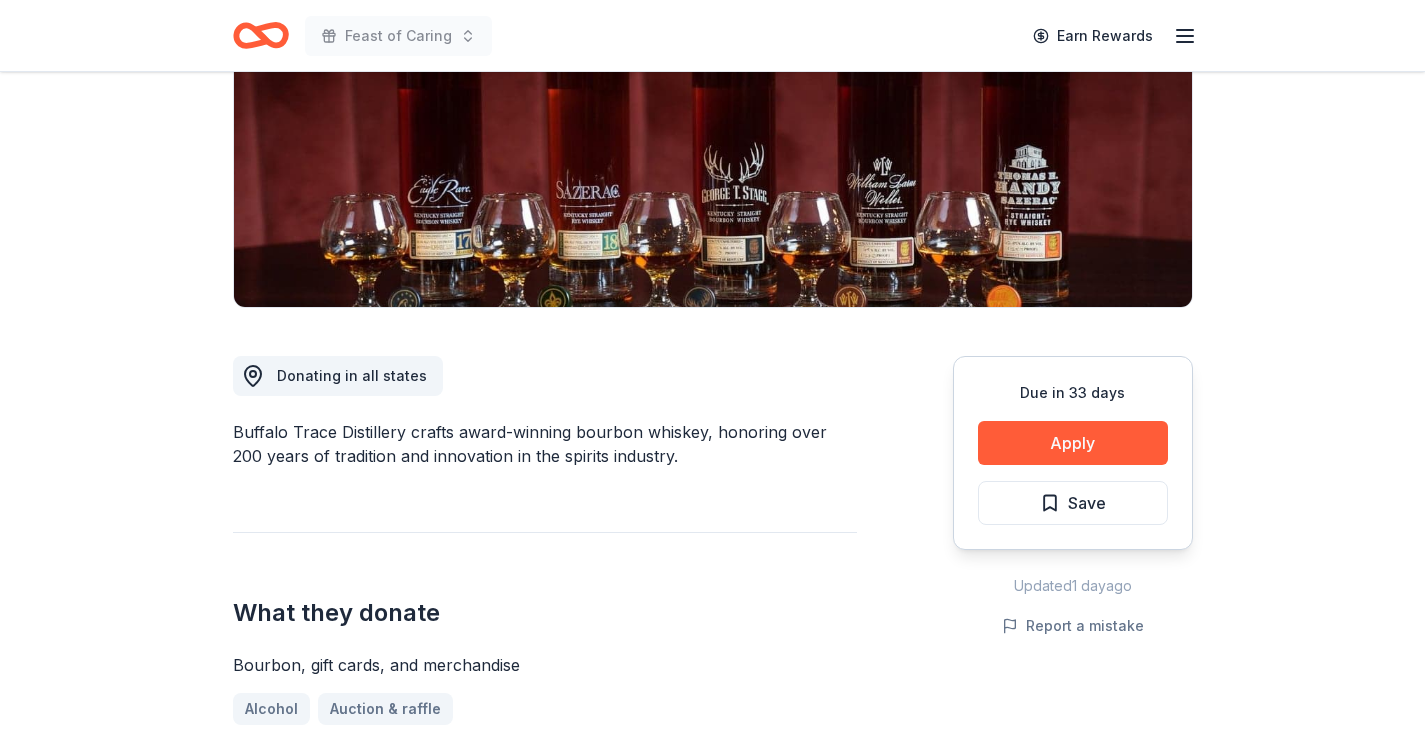 click 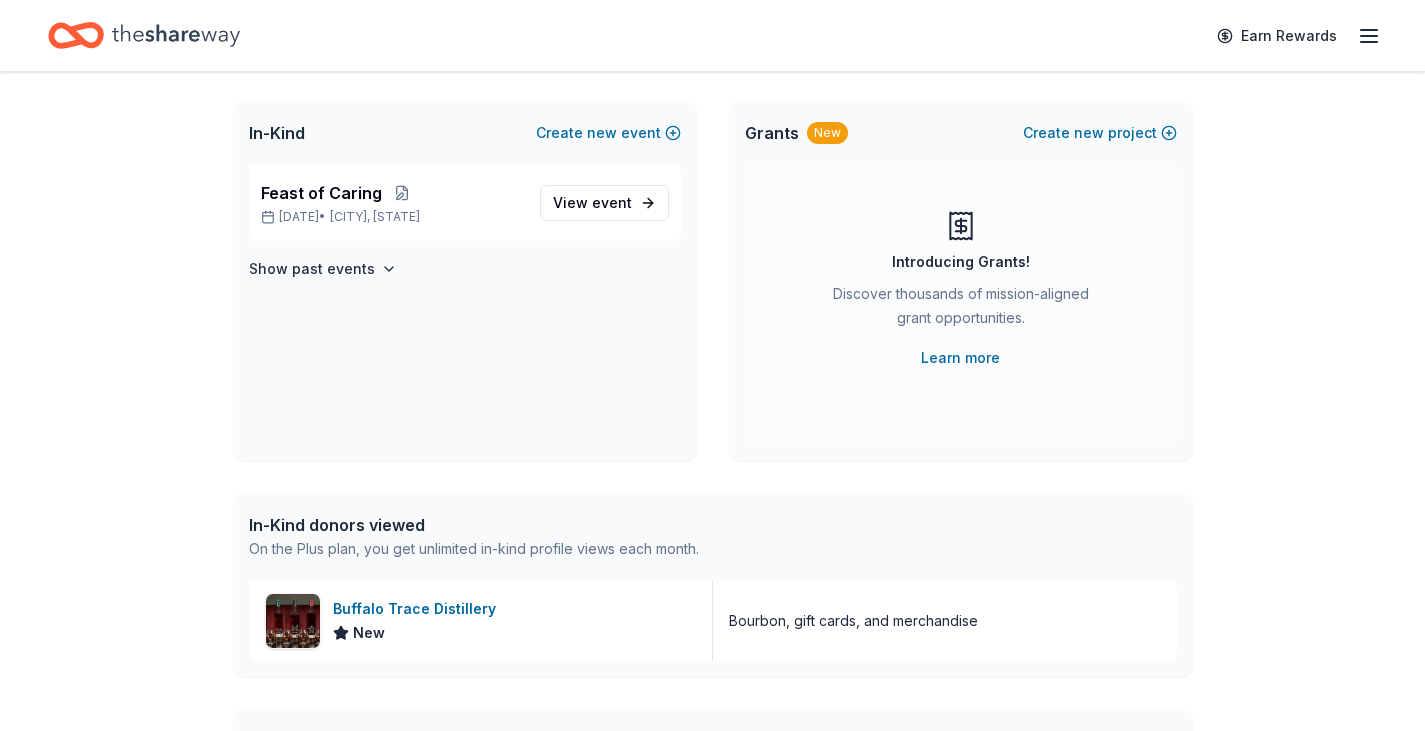 scroll, scrollTop: 100, scrollLeft: 0, axis: vertical 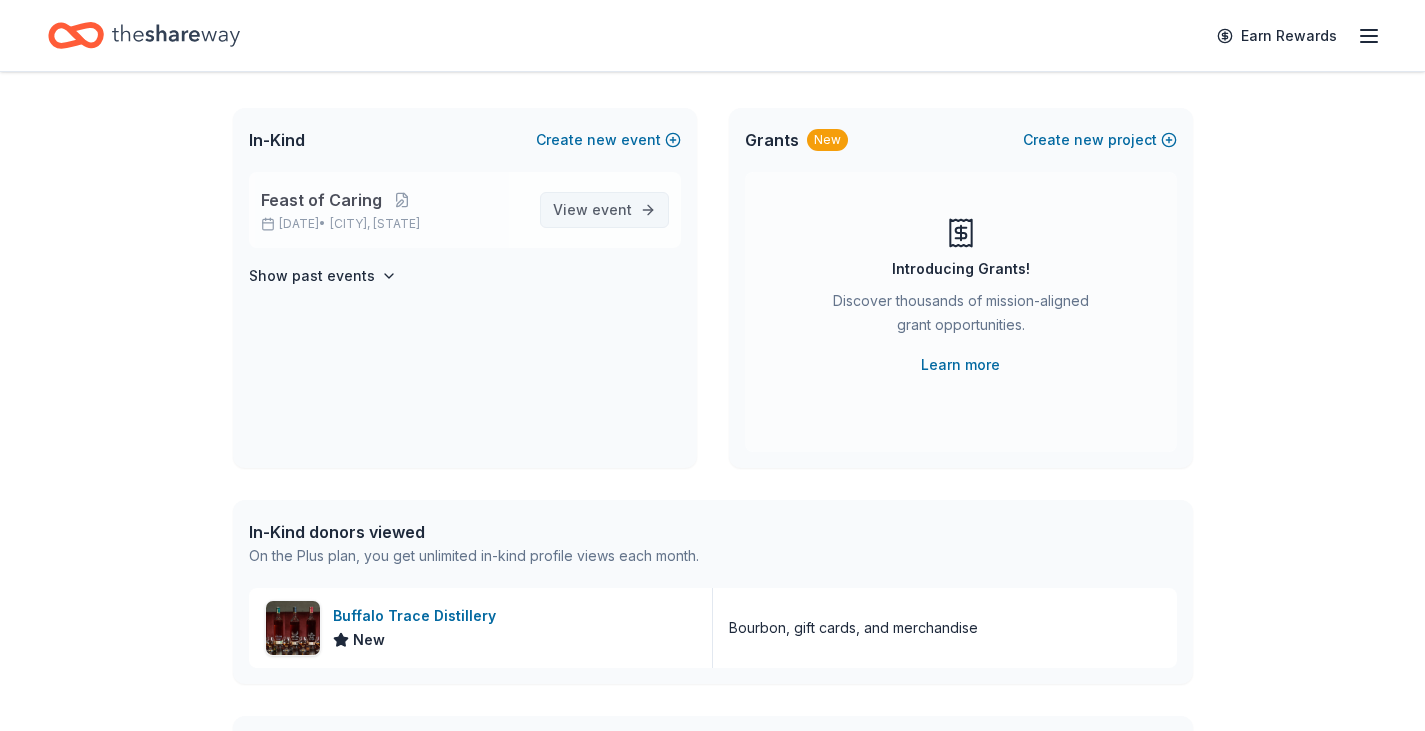 click on "event" at bounding box center (612, 209) 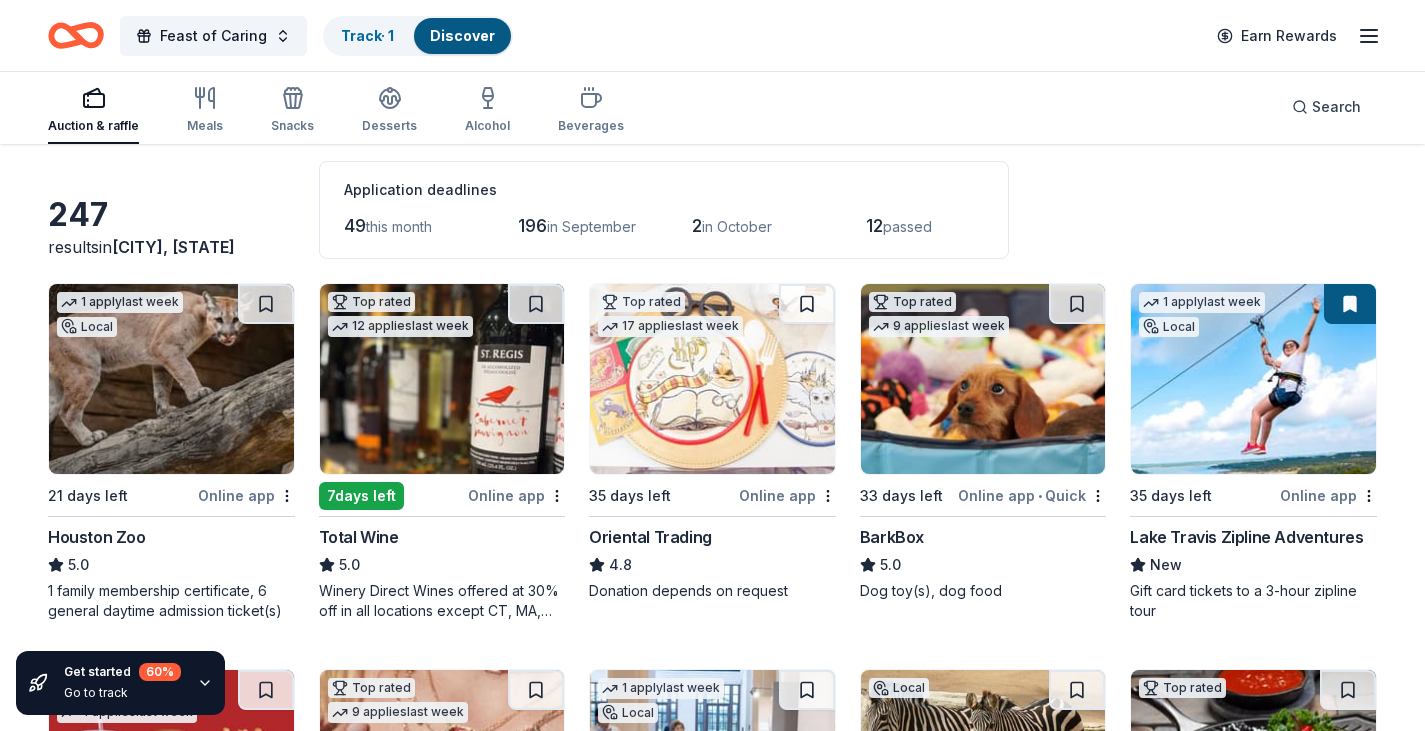 scroll, scrollTop: 0, scrollLeft: 0, axis: both 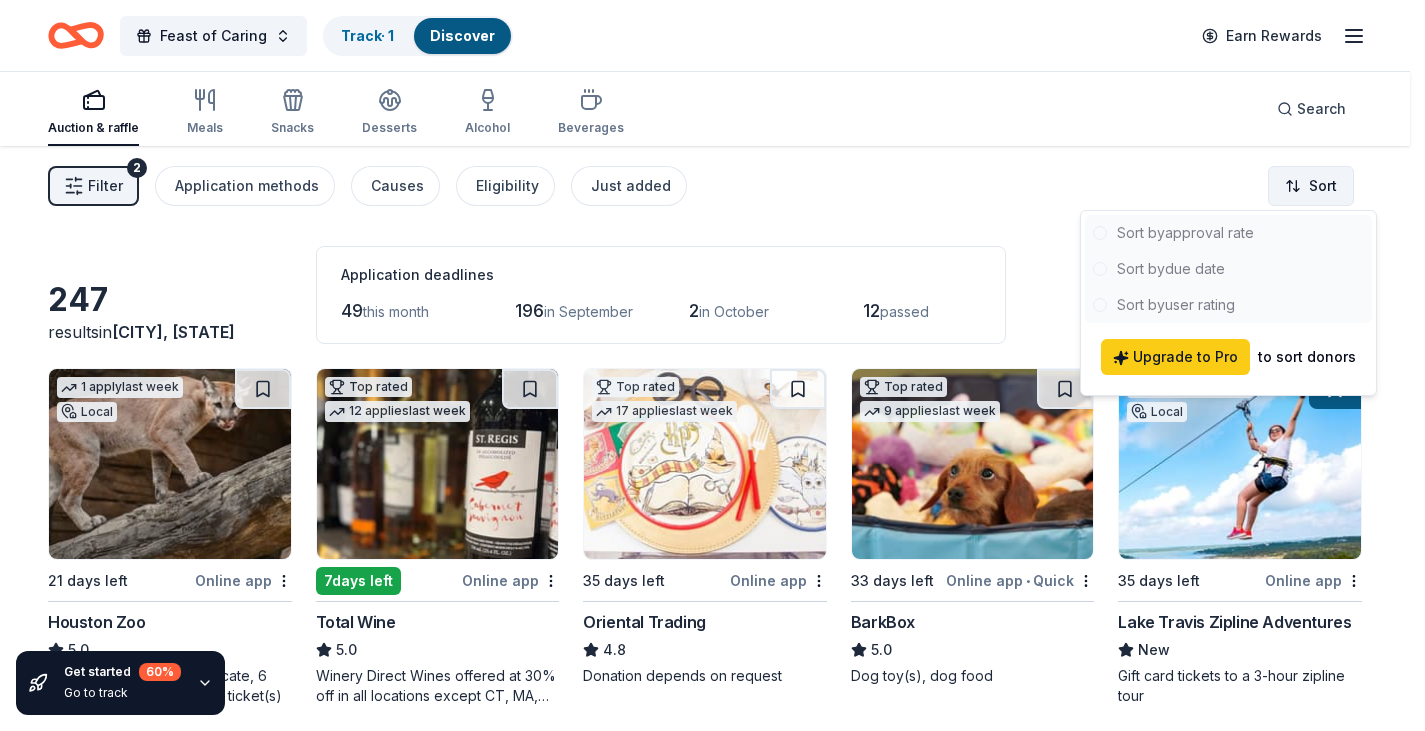 click on "Feast of Caring Track  · 1 Discover Earn Rewards Auction & raffle Meals Snacks Desserts Alcohol Beverages Search Filter 2 Application methods Causes Eligibility Just added Sort Get started 60 % Go to track 247 results  in  Waco, TX Application deadlines 49  this month 196  in September 2  in October 12  passed 1   apply  last week Local 21 days left Online app Houston Zoo 5.0 1 family membership certificate, 6 general daytime admission ticket(s) Top rated 12   applies  last week 7  days left Online app Total Wine 5.0 Winery Direct Wines offered at 30% off in all locations except CT, MA, and other select markets; Private Wine Class for 20 people in all locations except available in WI, CO, and other select markets Top rated 17   applies  last week 35 days left Online app Oriental Trading 4.8 Donation depends on request Top rated 9   applies  last week 33 days left Online app • Quick BarkBox 5.0 Dog toy(s), dog food 1   apply  last week Local 35 days left Online app Lake Travis Zipline Adventures New 4   5.0" at bounding box center [712, 365] 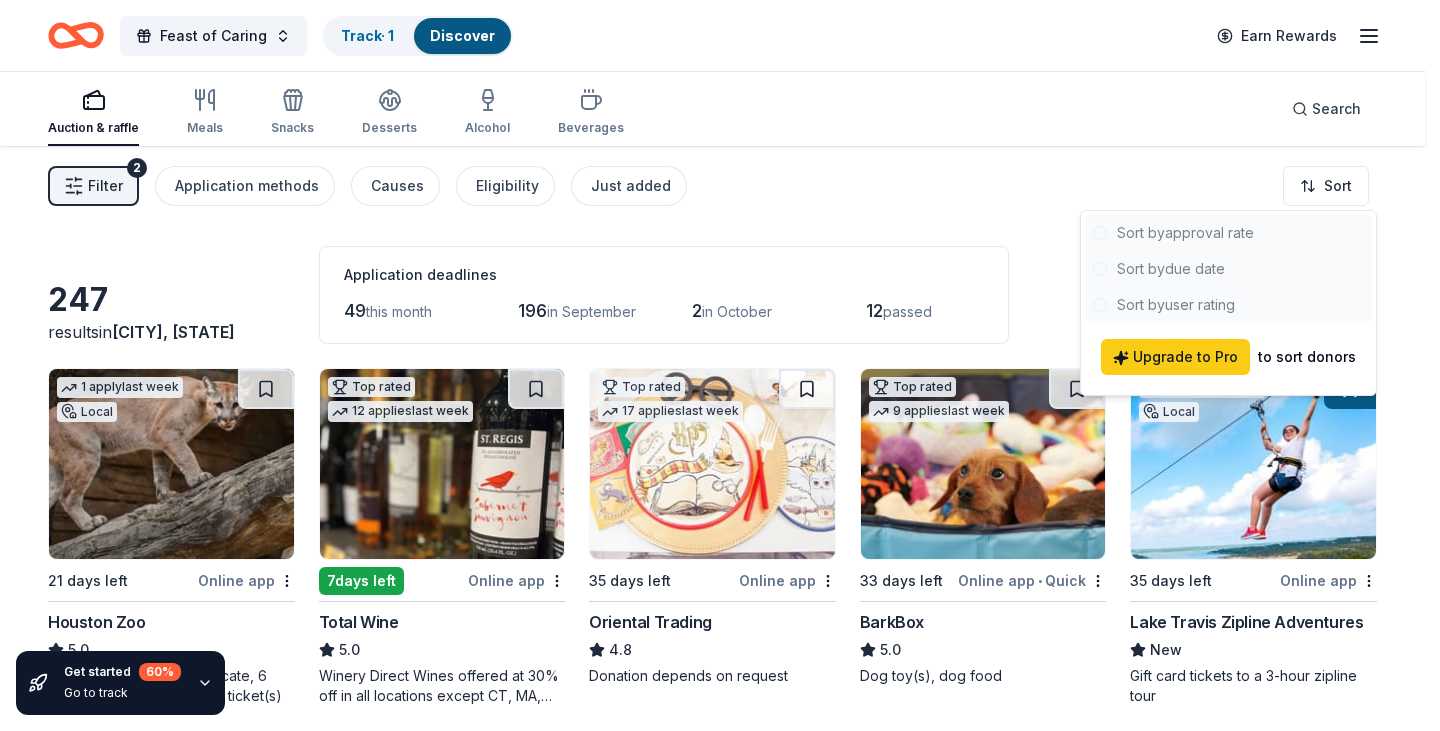 click on "Feast of Caring Track  · 1 Discover Earn Rewards Auction & raffle Meals Snacks Desserts Alcohol Beverages Search Filter 2 Application methods Causes Eligibility Just added Sort Get started 60 % Go to track 247 results  in  Waco, TX Application deadlines 49  this month 196  in September 2  in October 12  passed 1   apply  last week Local 21 days left Online app Houston Zoo 5.0 1 family membership certificate, 6 general daytime admission ticket(s) Top rated 12   applies  last week 7  days left Online app Total Wine 5.0 Winery Direct Wines offered at 30% off in all locations except CT, MA, and other select markets; Private Wine Class for 20 people in all locations except available in WI, CO, and other select markets Top rated 17   applies  last week 35 days left Online app Oriental Trading 4.8 Donation depends on request Top rated 9   applies  last week 33 days left Online app • Quick BarkBox 5.0 Dog toy(s), dog food 1   apply  last week Local 35 days left Online app Lake Travis Zipline Adventures New 4   5.0" at bounding box center (720, 365) 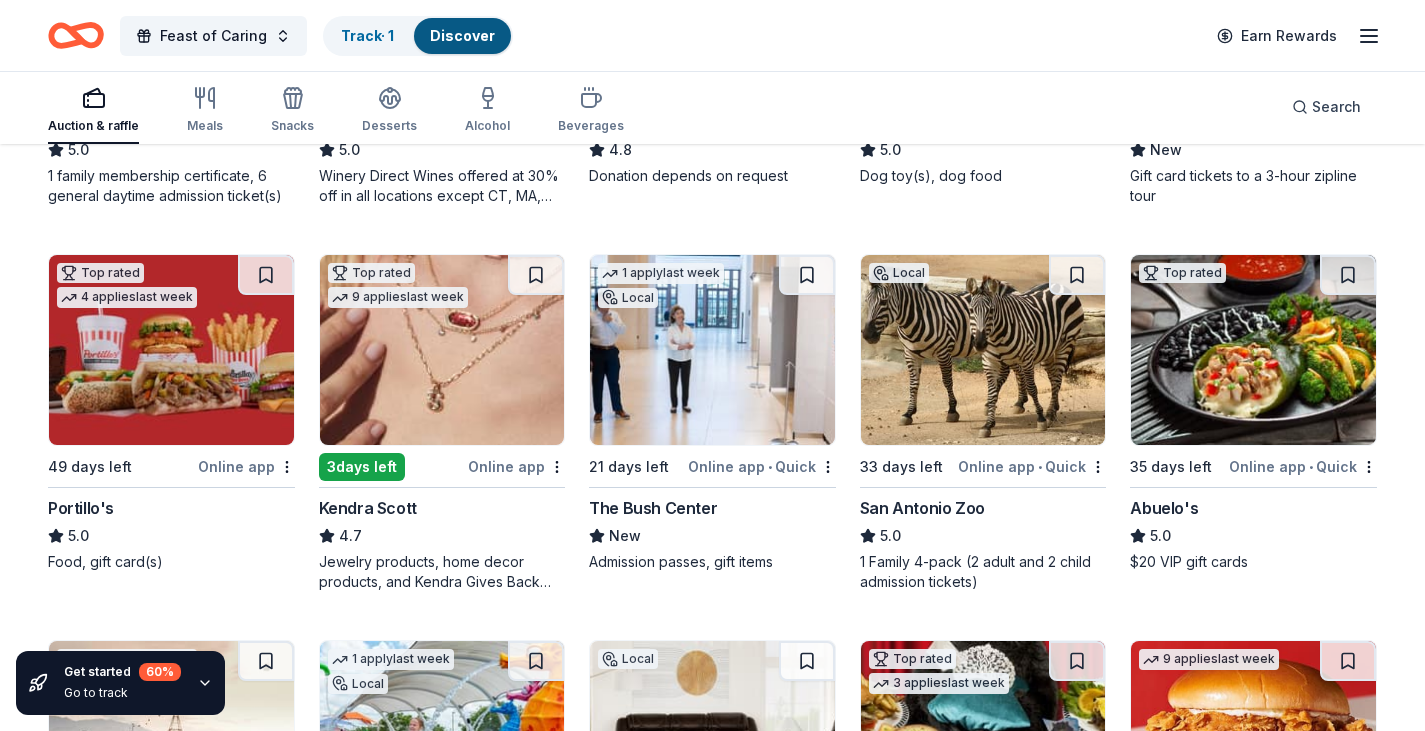 scroll, scrollTop: 400, scrollLeft: 0, axis: vertical 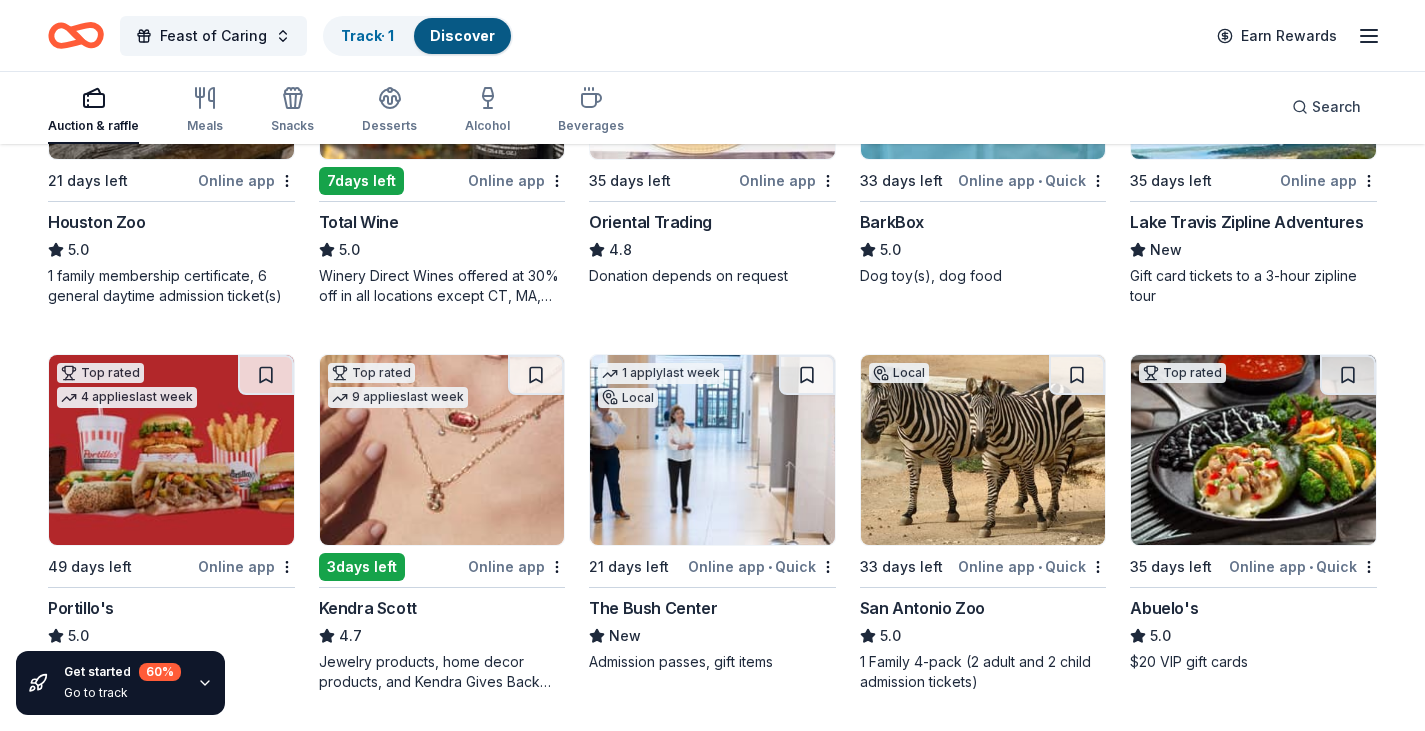 click at bounding box center [712, 450] 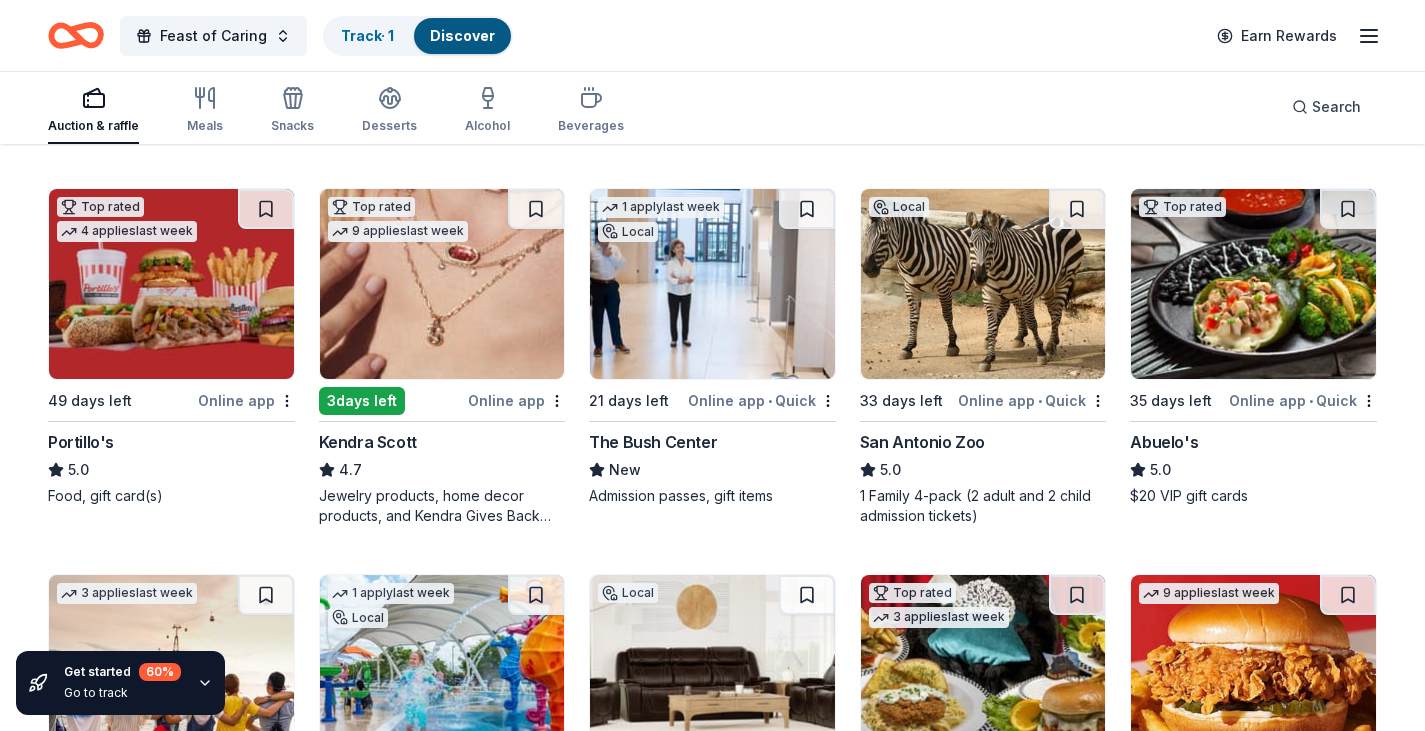 scroll, scrollTop: 600, scrollLeft: 0, axis: vertical 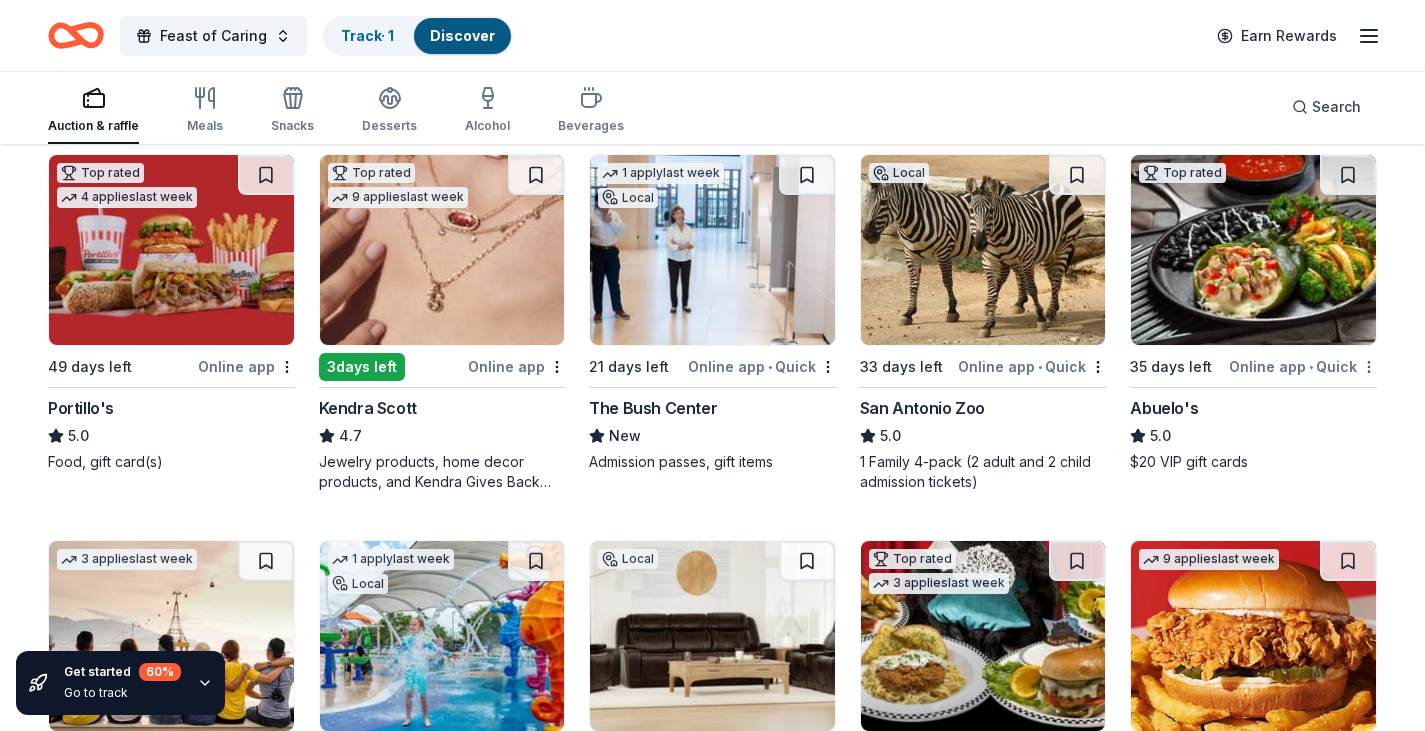 click on "Feast of Caring Track  · 1 Discover Earn Rewards Auction & raffle Meals Snacks Desserts Alcohol Beverages Search Get started 60 % Go to track 247 results  in  Waco, TX Application deadlines 49  this month 196  in September 2  in October 12  passed 1   apply  last week Local 21 days left Online app Houston Zoo 5.0 1 family membership certificate, 6 general daytime admission ticket(s) Top rated 12   applies  last week 7  days left Online app Total Wine 5.0 Winery Direct Wines offered at 30% off in all locations except CT, MA, and other select markets; Private Wine Class for 20 people in all locations except available in WI, CO, and other select markets Top rated 17   applies  last week 35 days left Online app Oriental Trading 4.8 Donation depends on request Top rated 9   applies  last week 33 days left Online app • Quick BarkBox 5.0 Dog toy(s), dog food 1   apply  last week Local 35 days left Online app Lake Travis Zipline Adventures New Gift card tickets to a 3-hour zipline tour Top rated 4   applies 5.0 9" at bounding box center (712, -235) 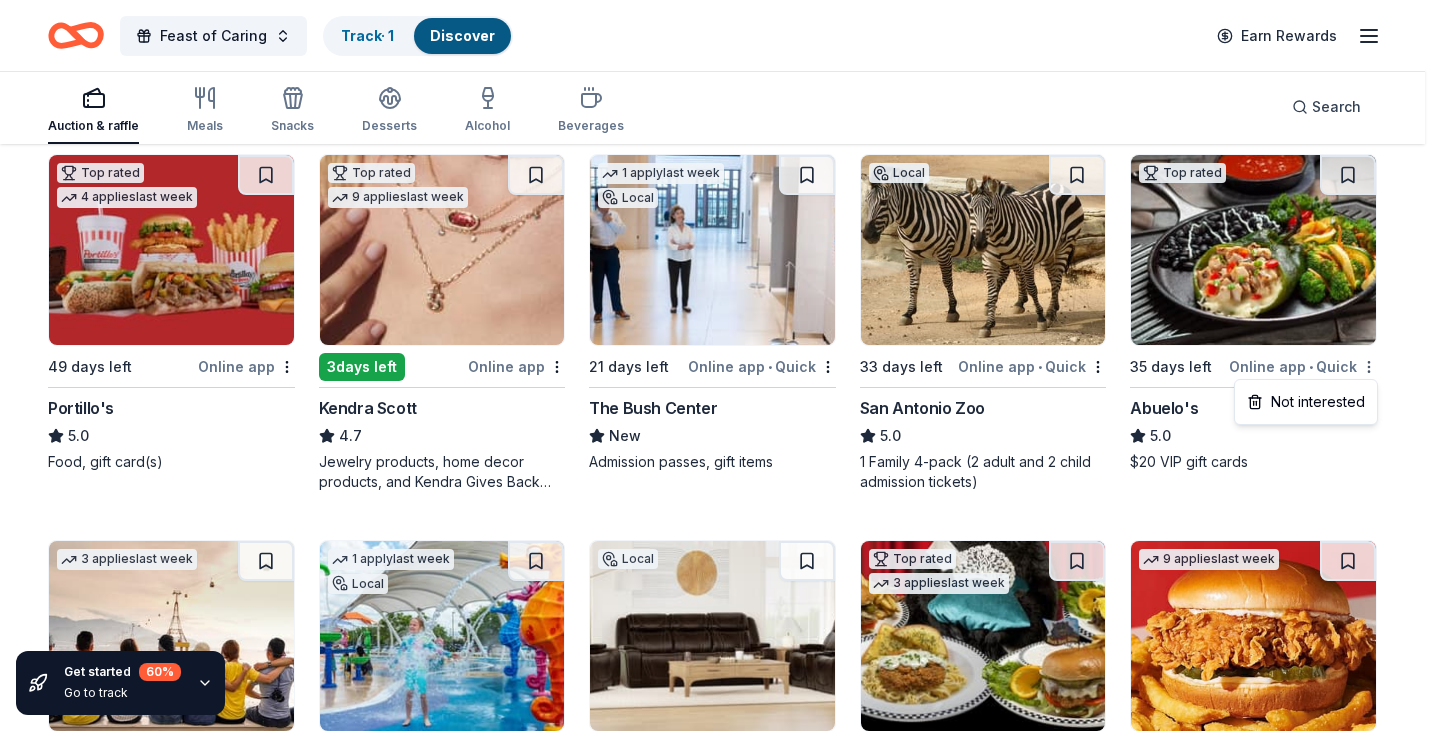 click on "Feast of Caring Track  · 1 Discover Earn Rewards Auction & raffle Meals Snacks Desserts Alcohol Beverages Search Get started 60 % Go to track 247 results  in  Waco, TX Application deadlines 49  this month 196  in September 2  in October 12  passed 1   apply  last week Local 21 days left Online app Houston Zoo 5.0 1 family membership certificate, 6 general daytime admission ticket(s) Top rated 12   applies  last week 7  days left Online app Total Wine 5.0 Winery Direct Wines offered at 30% off in all locations except CT, MA, and other select markets; Private Wine Class for 20 people in all locations except available in WI, CO, and other select markets Top rated 17   applies  last week 35 days left Online app Oriental Trading 4.8 Donation depends on request Top rated 9   applies  last week 33 days left Online app • Quick BarkBox 5.0 Dog toy(s), dog food 1   apply  last week Local 35 days left Online app Lake Travis Zipline Adventures New Gift card tickets to a 3-hour zipline tour Top rated 4   applies 5.0 9" at bounding box center [720, -235] 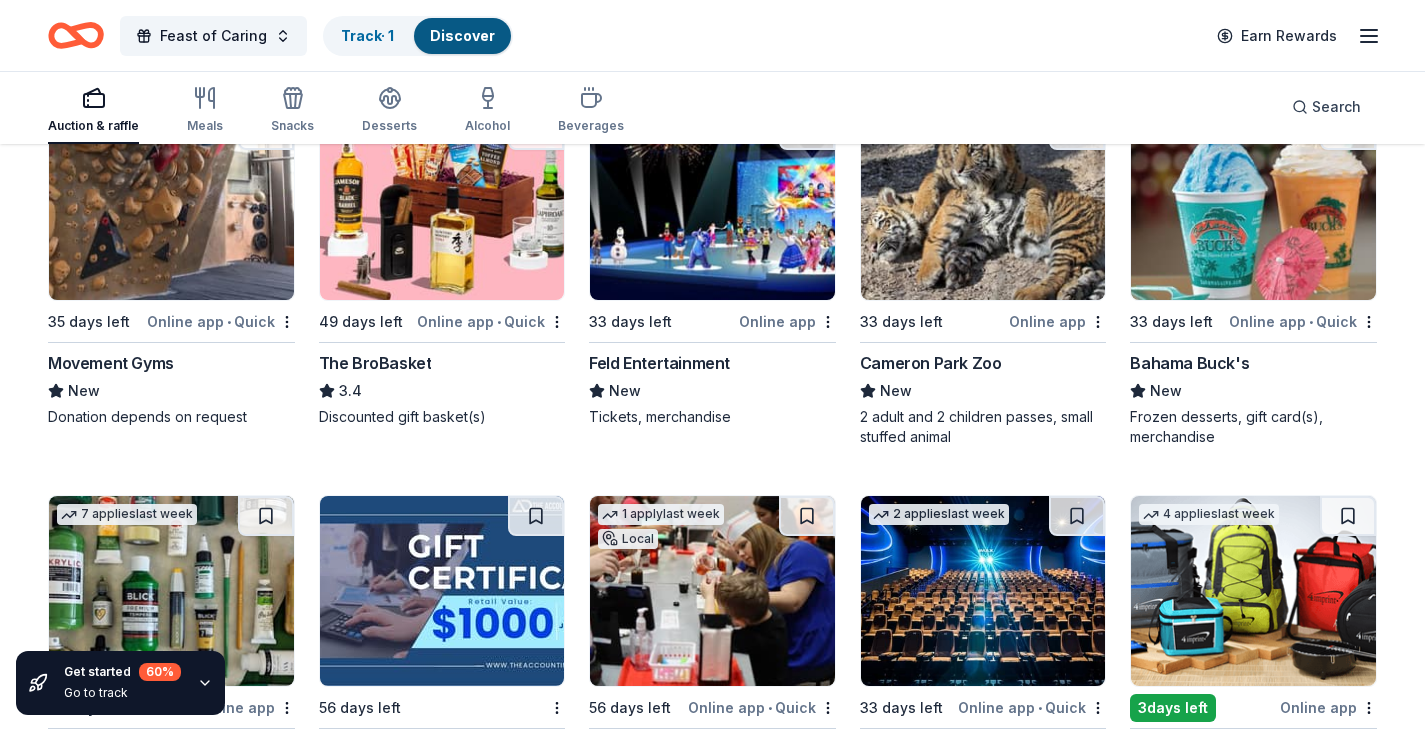 scroll, scrollTop: 3573, scrollLeft: 0, axis: vertical 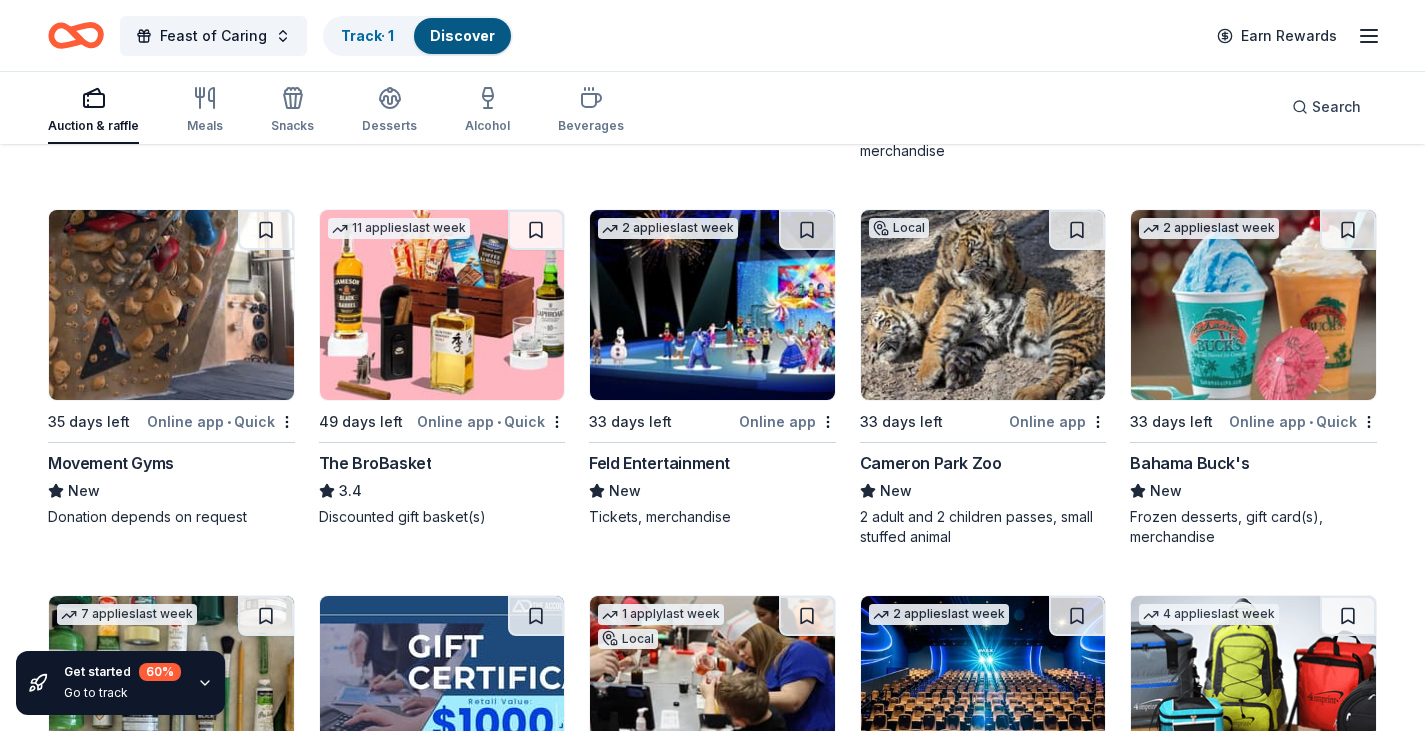 click at bounding box center (712, 305) 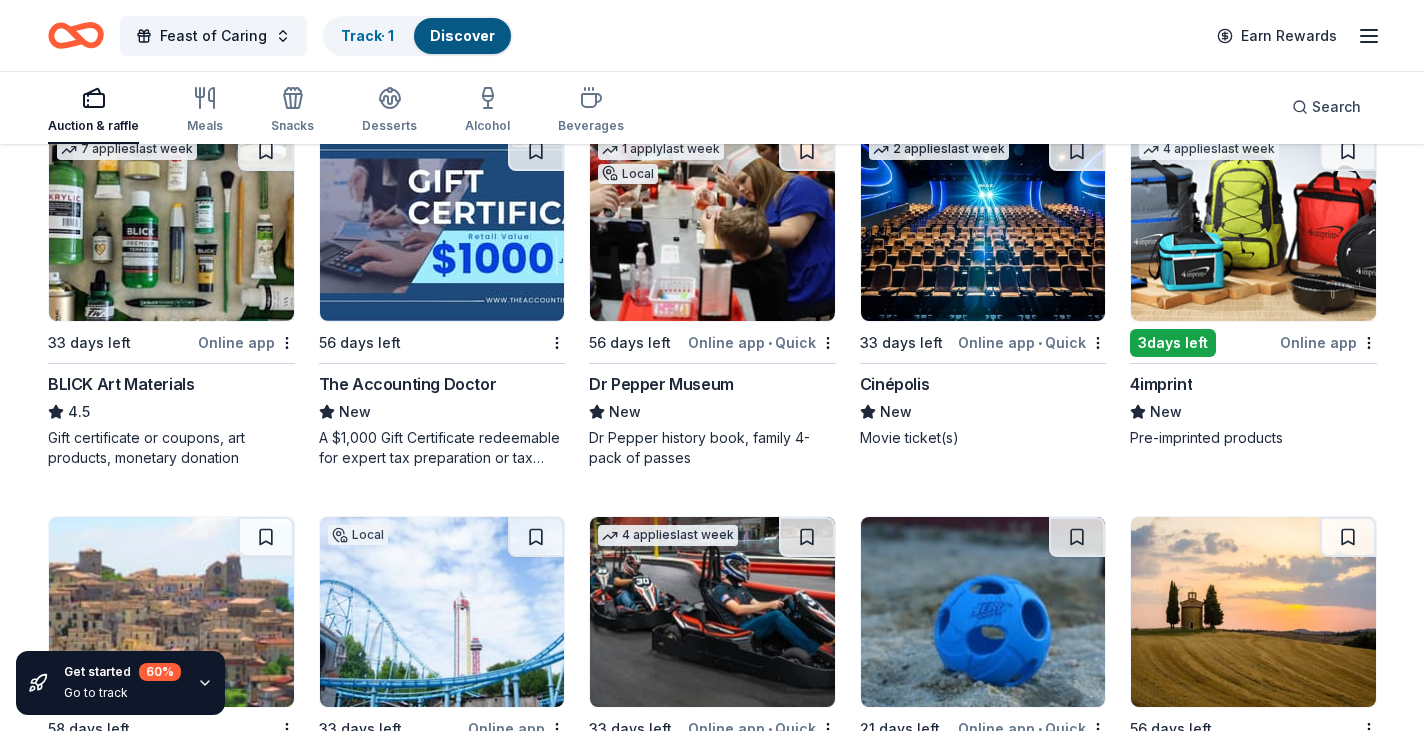 scroll, scrollTop: 4073, scrollLeft: 0, axis: vertical 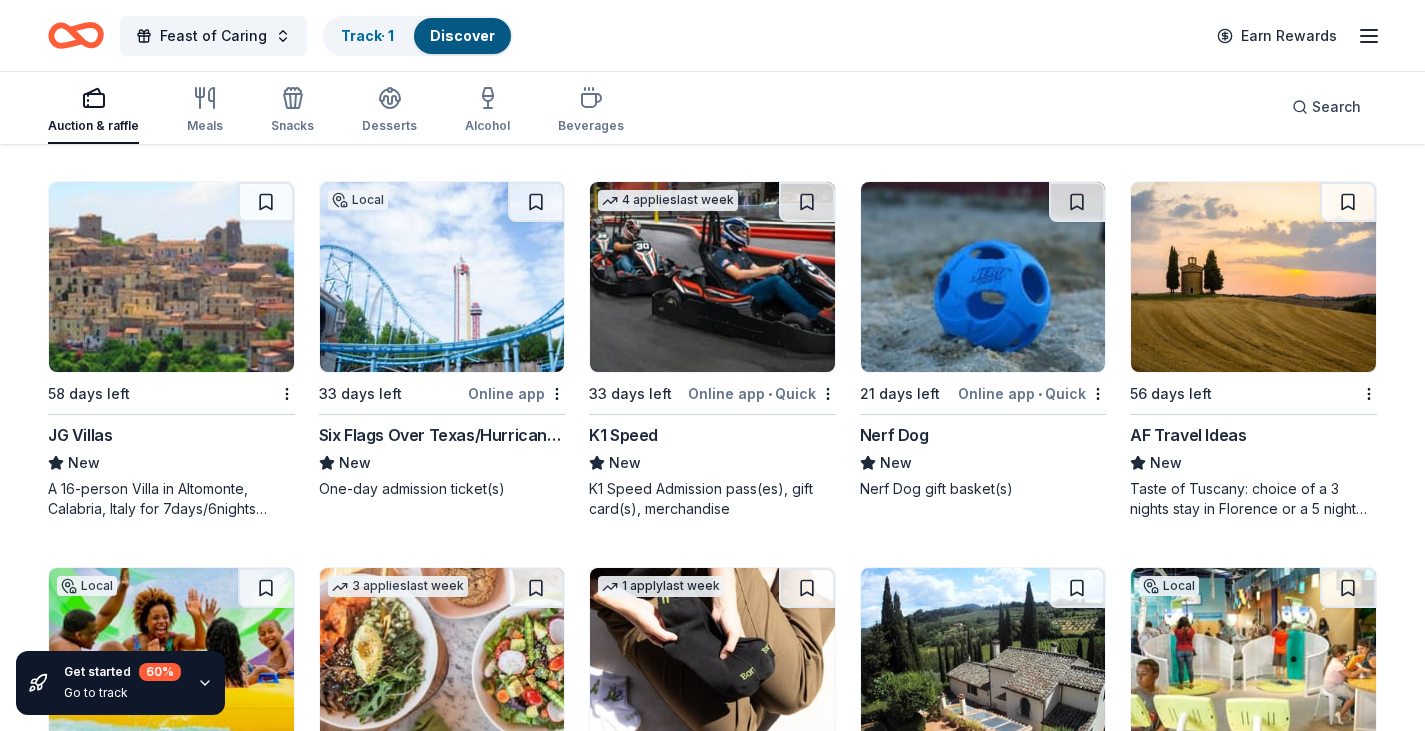 click at bounding box center [712, 277] 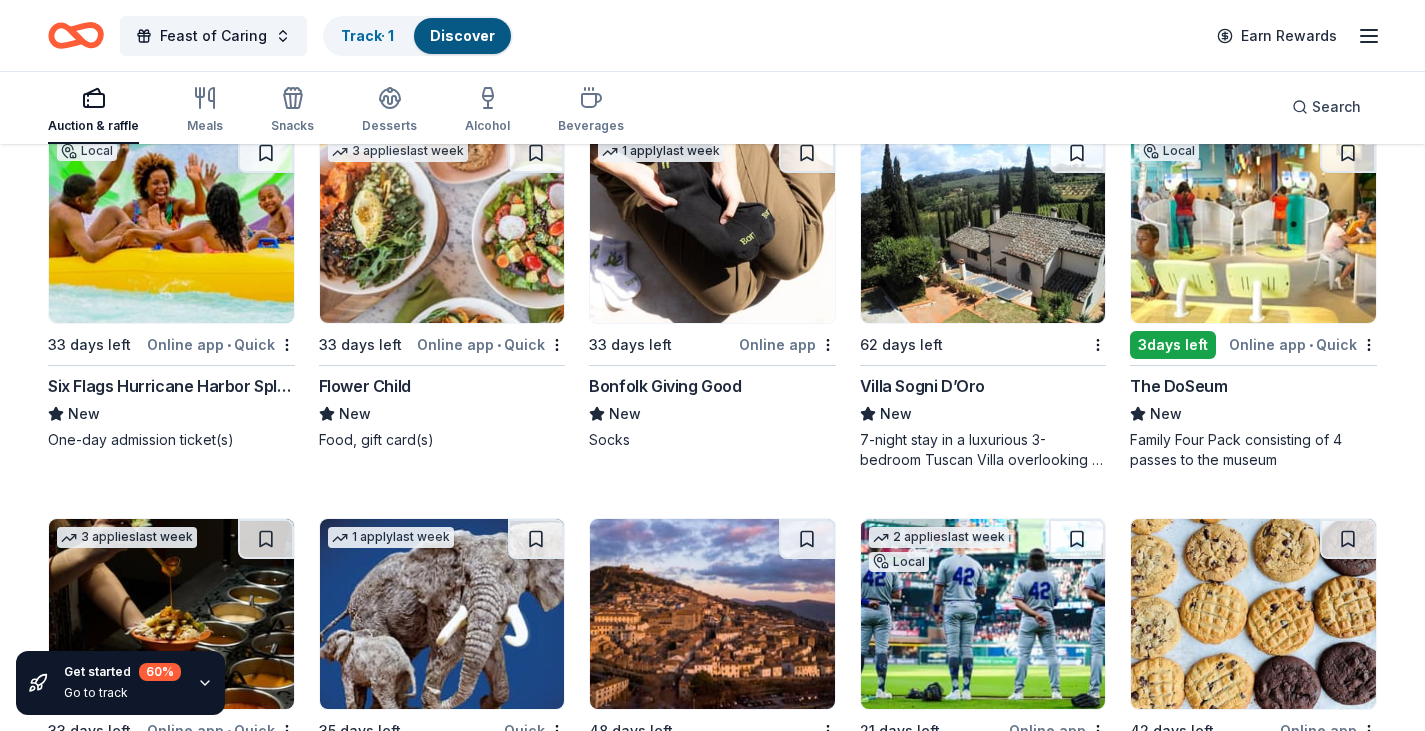 scroll, scrollTop: 4773, scrollLeft: 0, axis: vertical 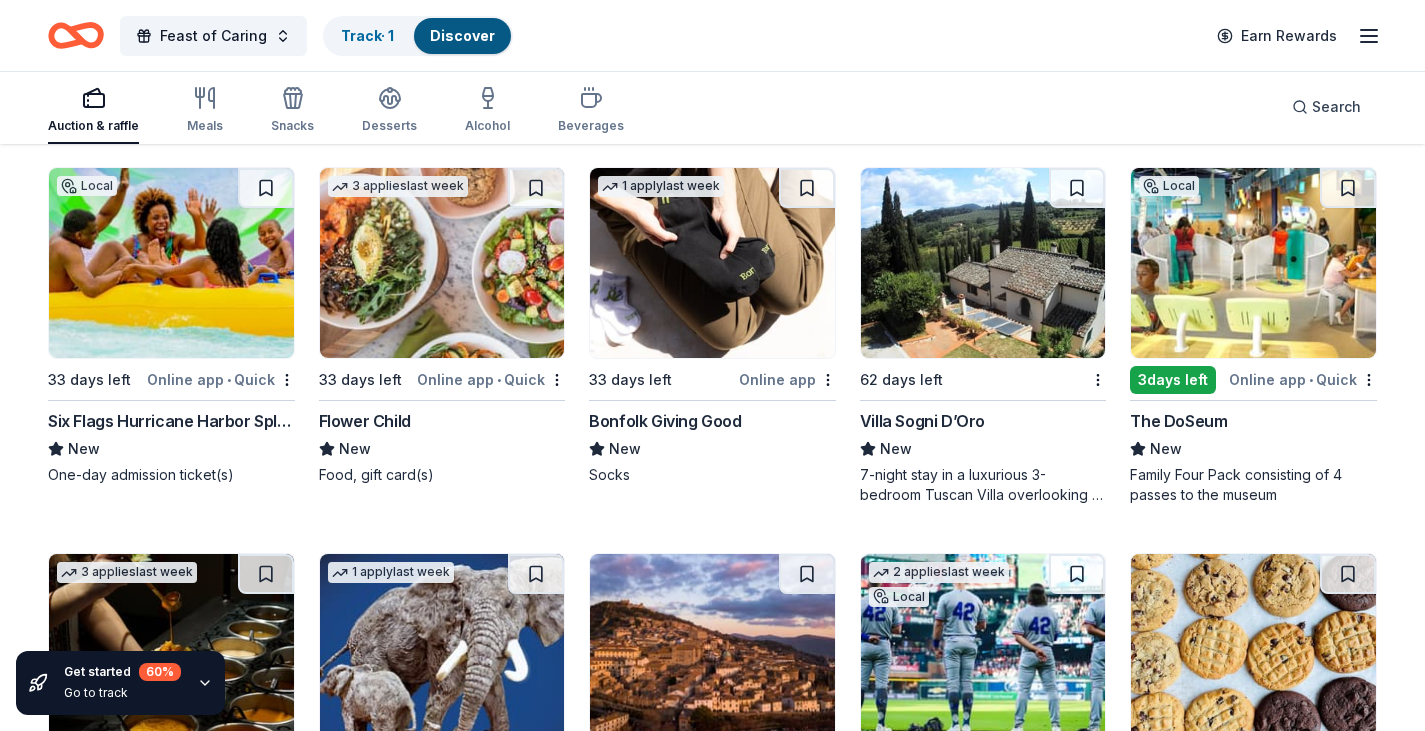 click on "Bonfolk Giving Good" at bounding box center (665, 421) 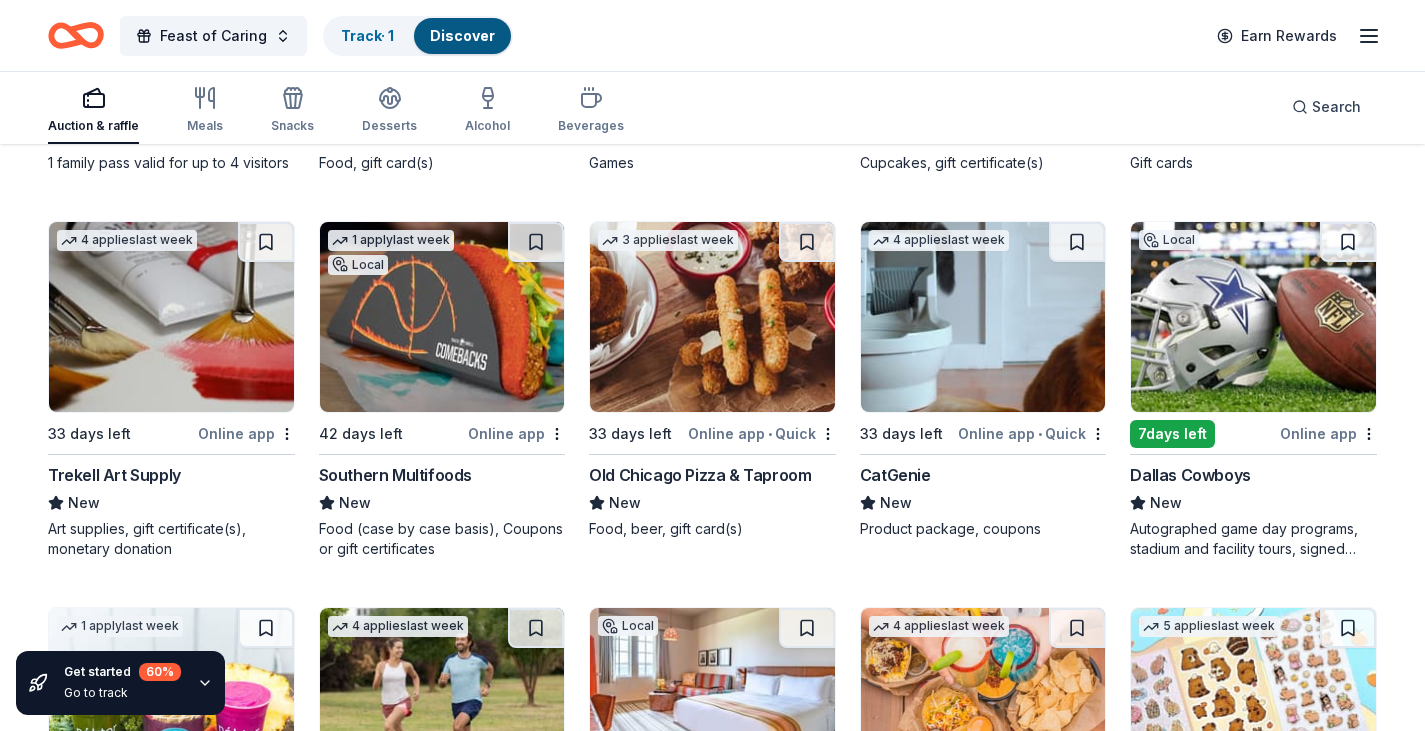 scroll, scrollTop: 6245, scrollLeft: 0, axis: vertical 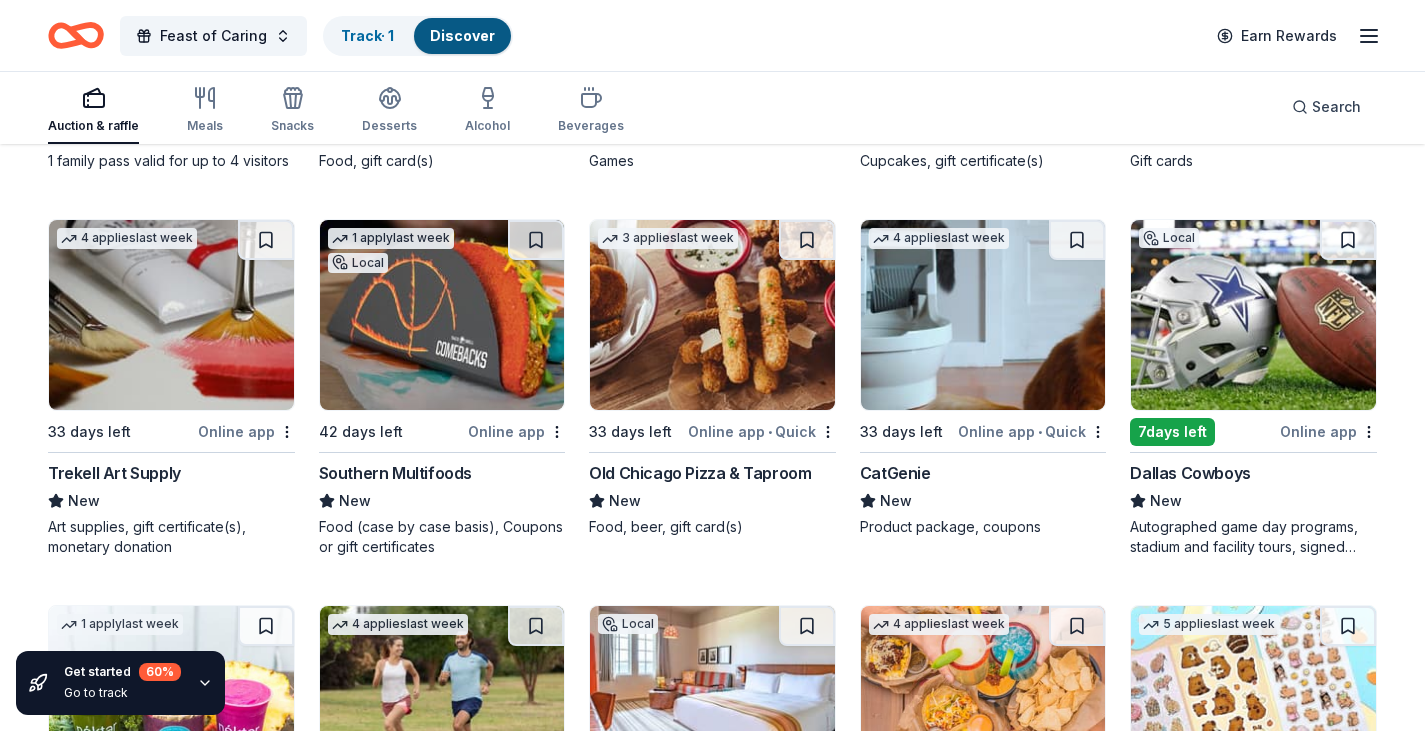 click on "Old Chicago Pizza & Taproom" at bounding box center [700, 473] 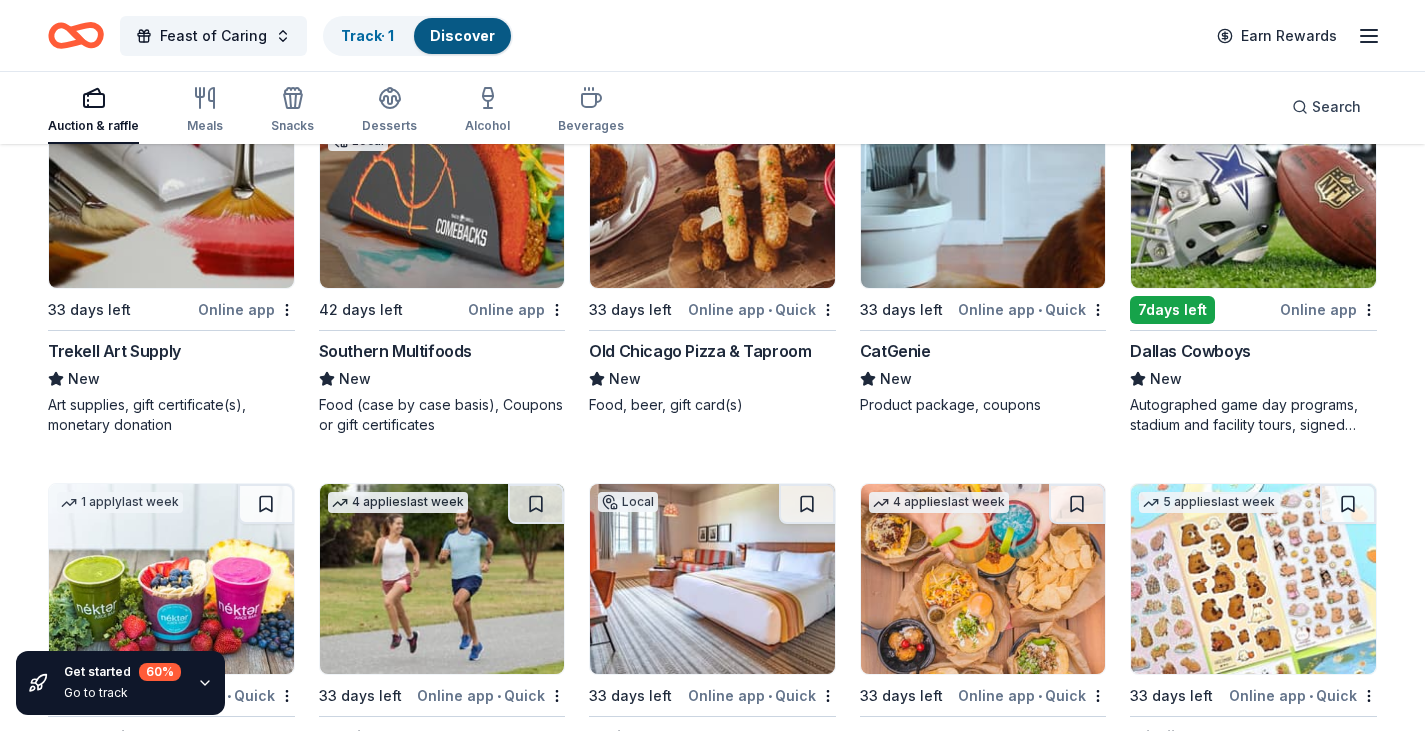 scroll, scrollTop: 6597, scrollLeft: 0, axis: vertical 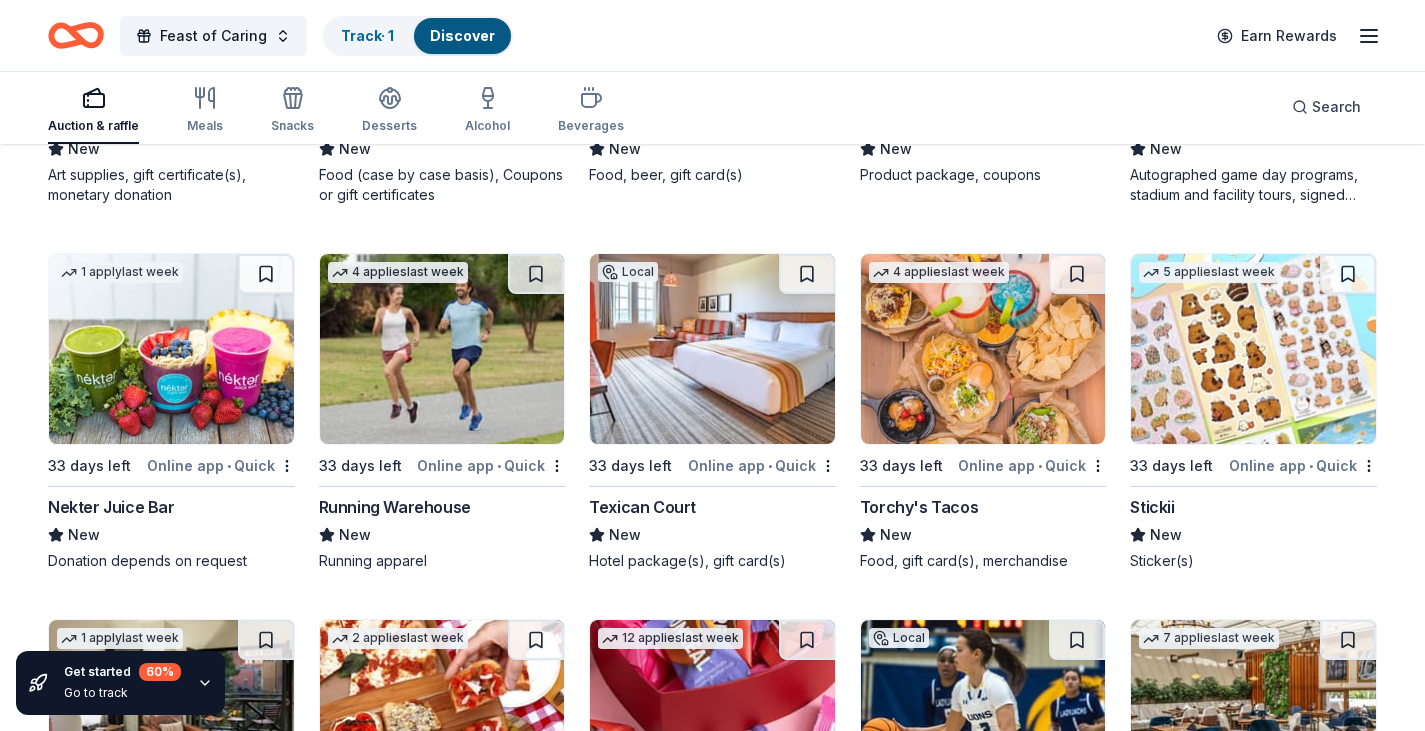click at bounding box center [442, 349] 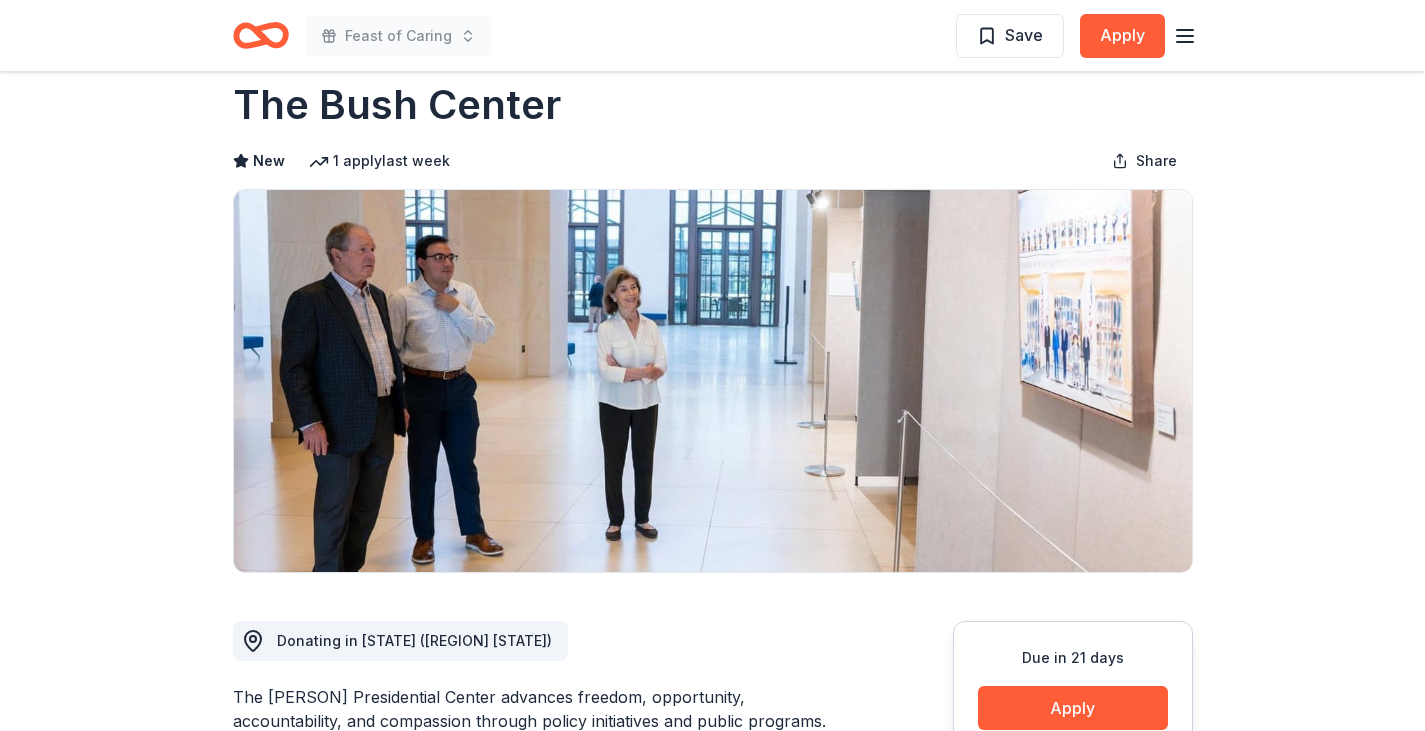 scroll, scrollTop: 0, scrollLeft: 0, axis: both 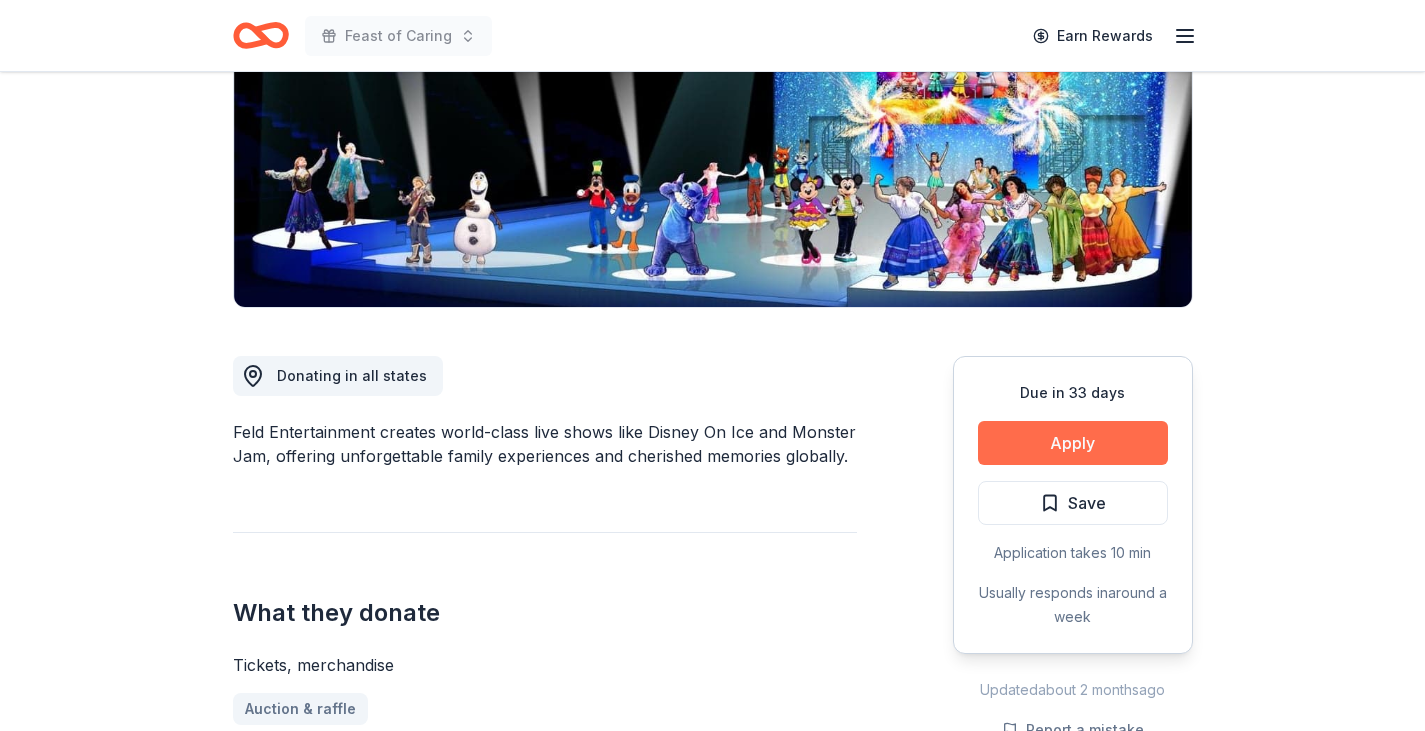 click on "Apply" at bounding box center (1073, 443) 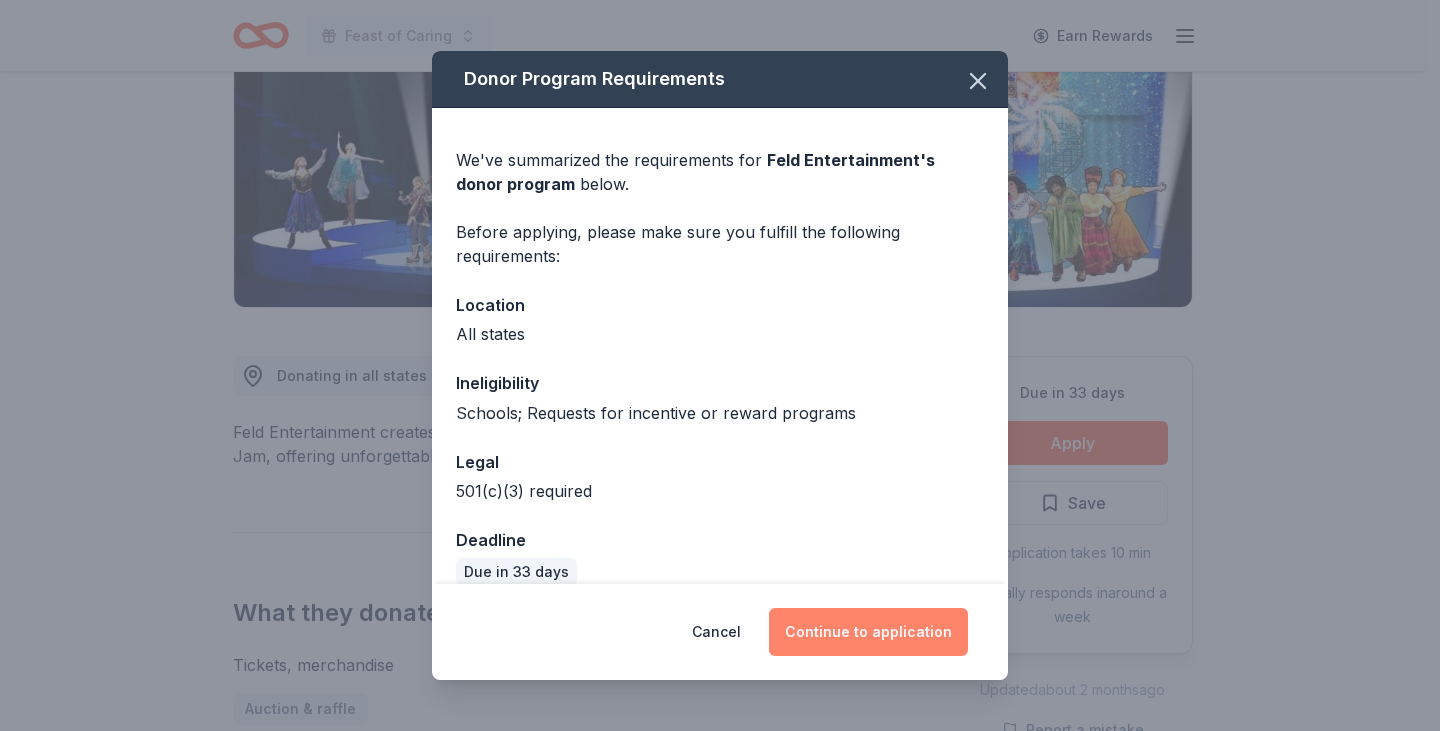 click on "Continue to application" at bounding box center (868, 632) 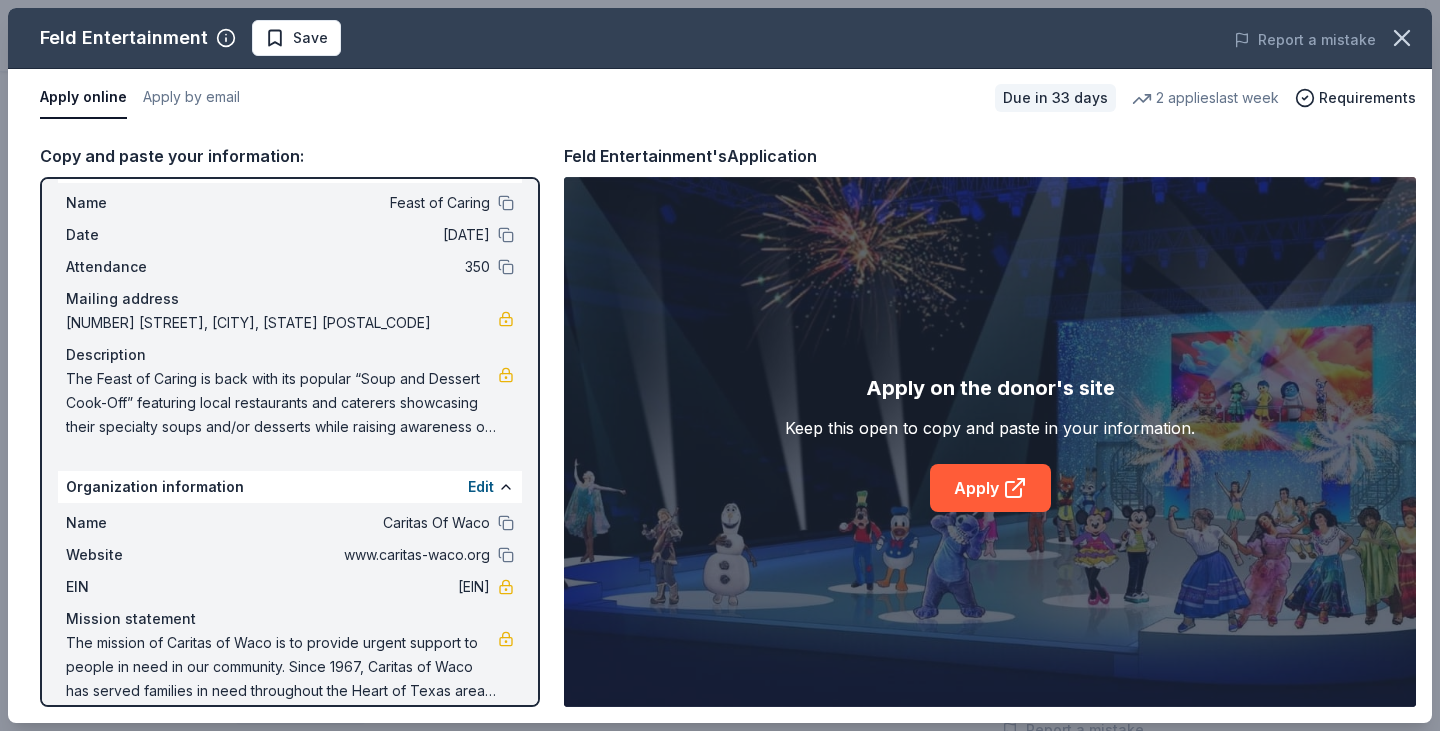 scroll, scrollTop: 66, scrollLeft: 0, axis: vertical 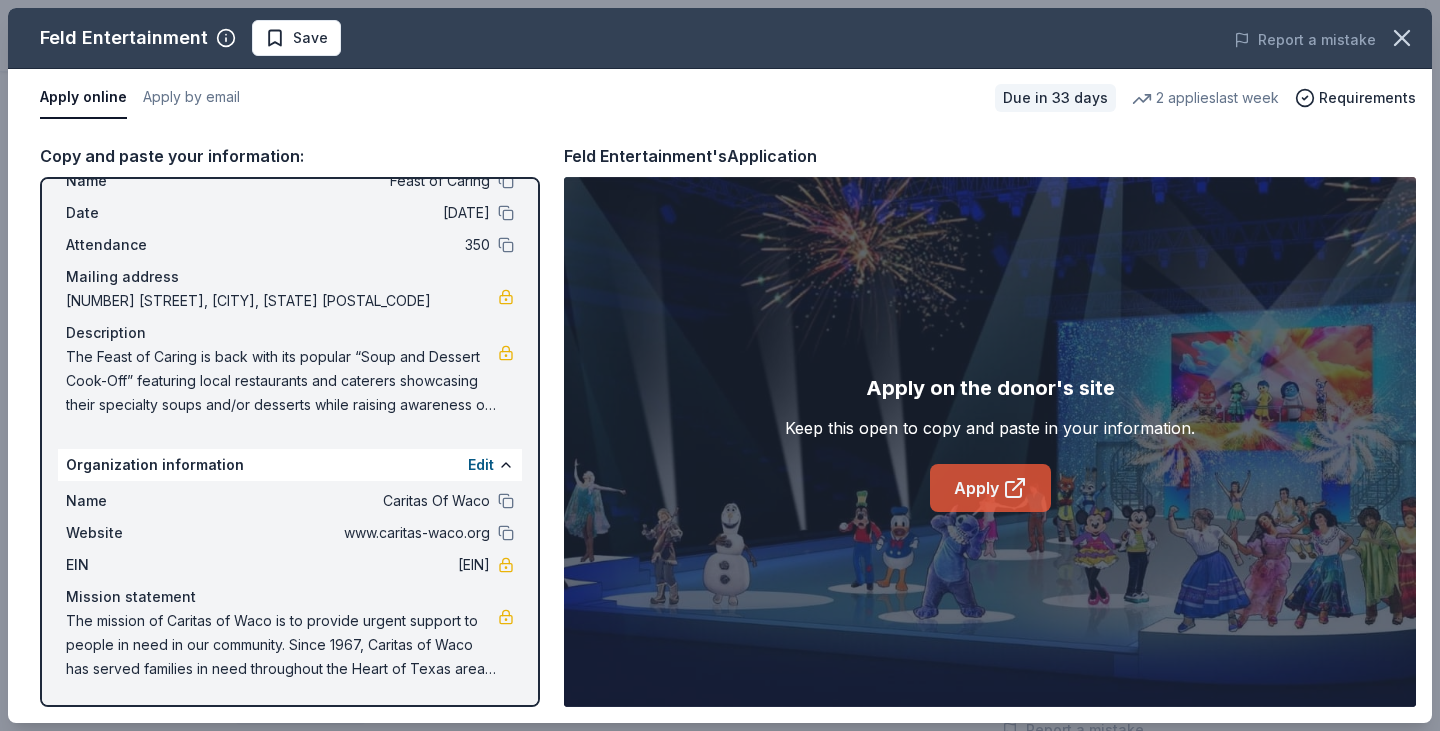 click on "Apply" at bounding box center (990, 488) 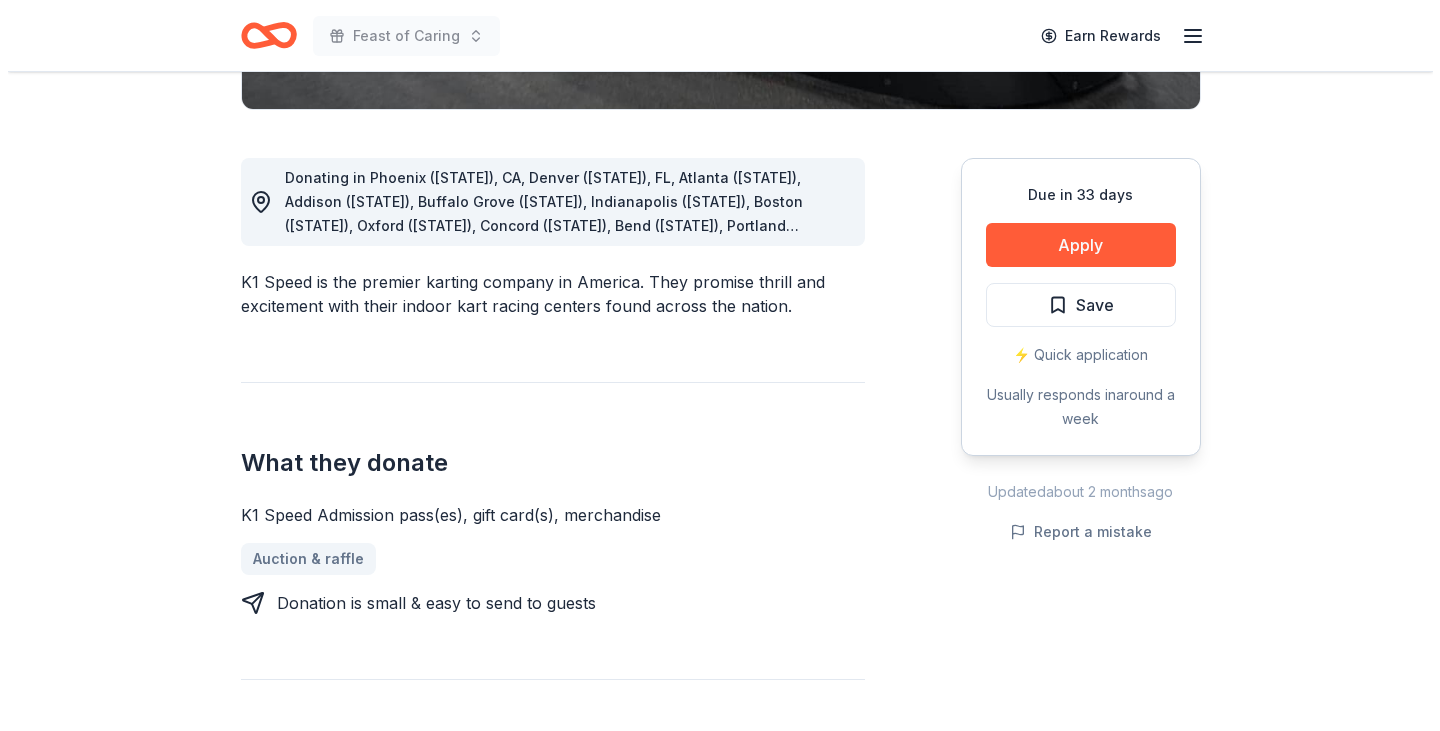 scroll, scrollTop: 500, scrollLeft: 0, axis: vertical 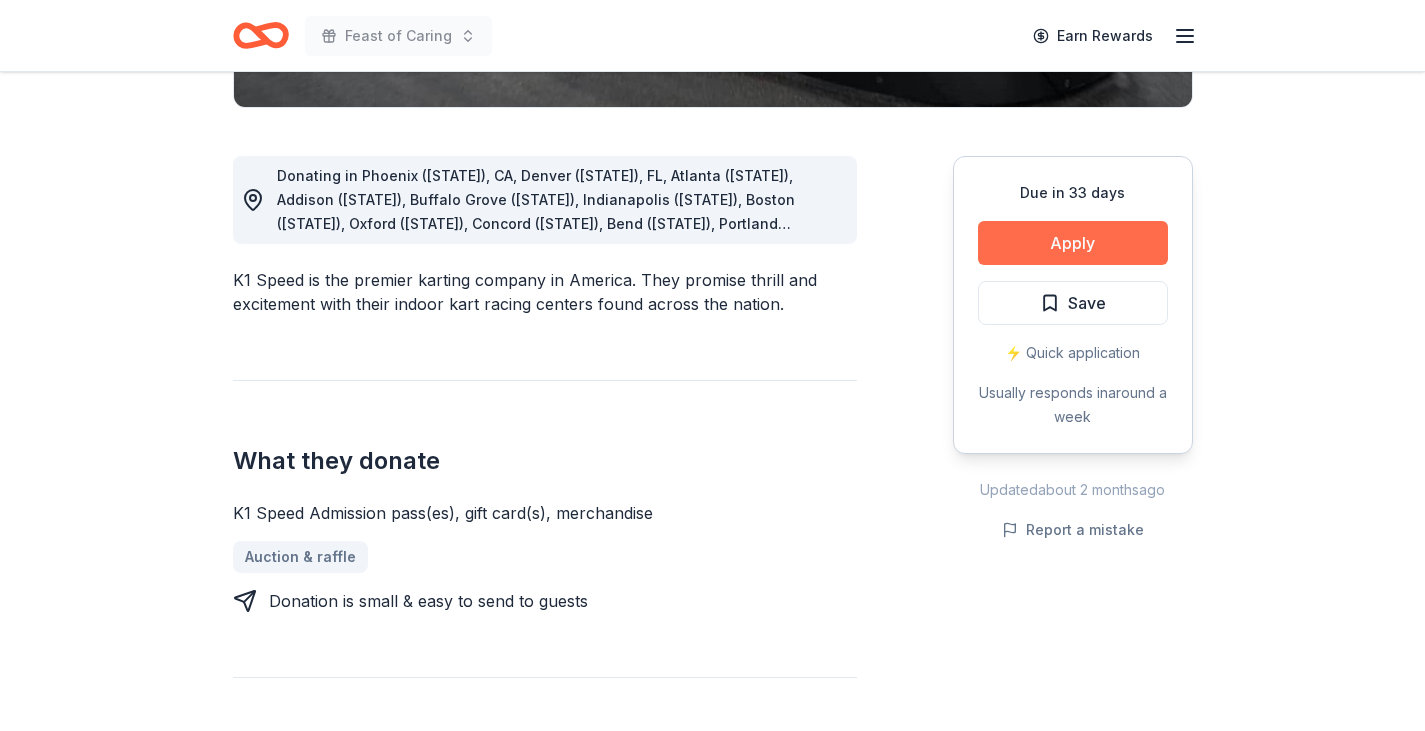 click on "Apply" at bounding box center [1073, 243] 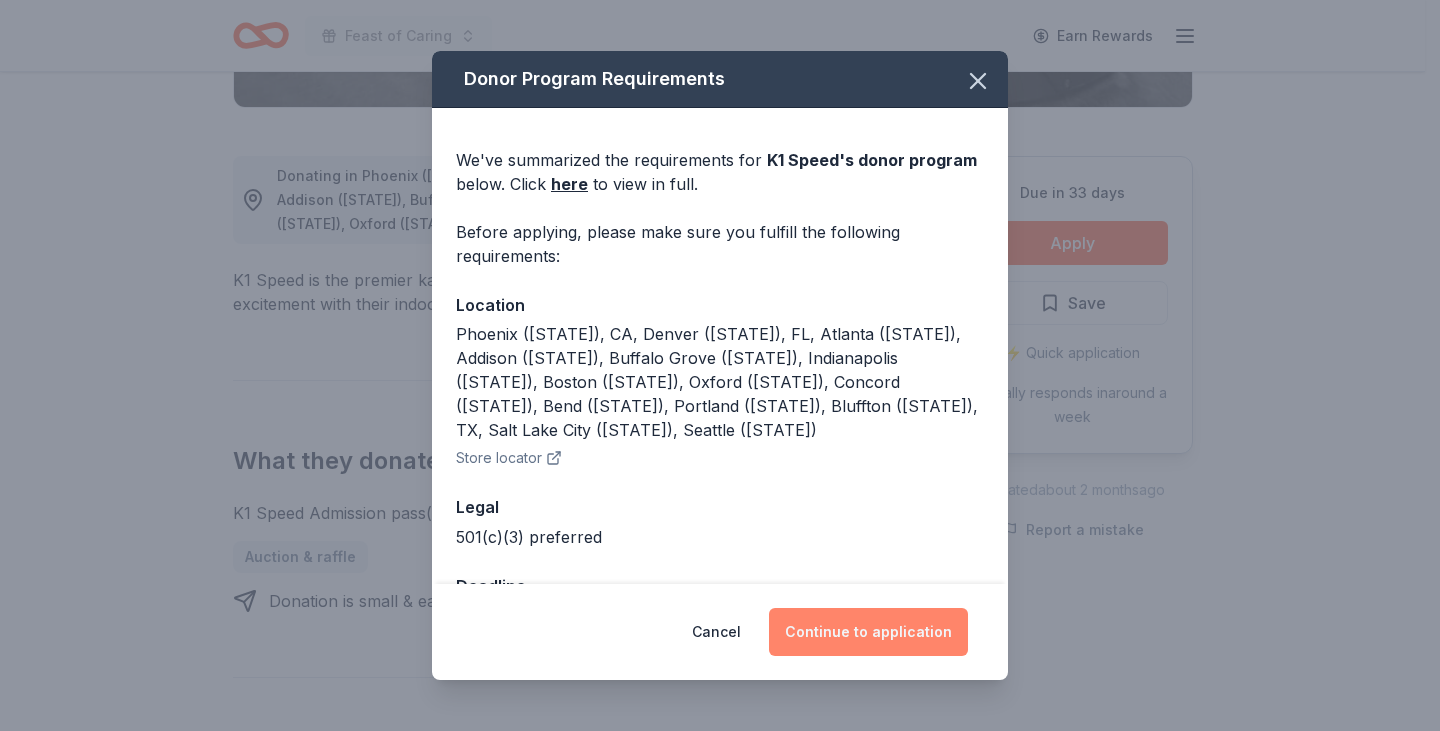 click on "Continue to application" at bounding box center [868, 632] 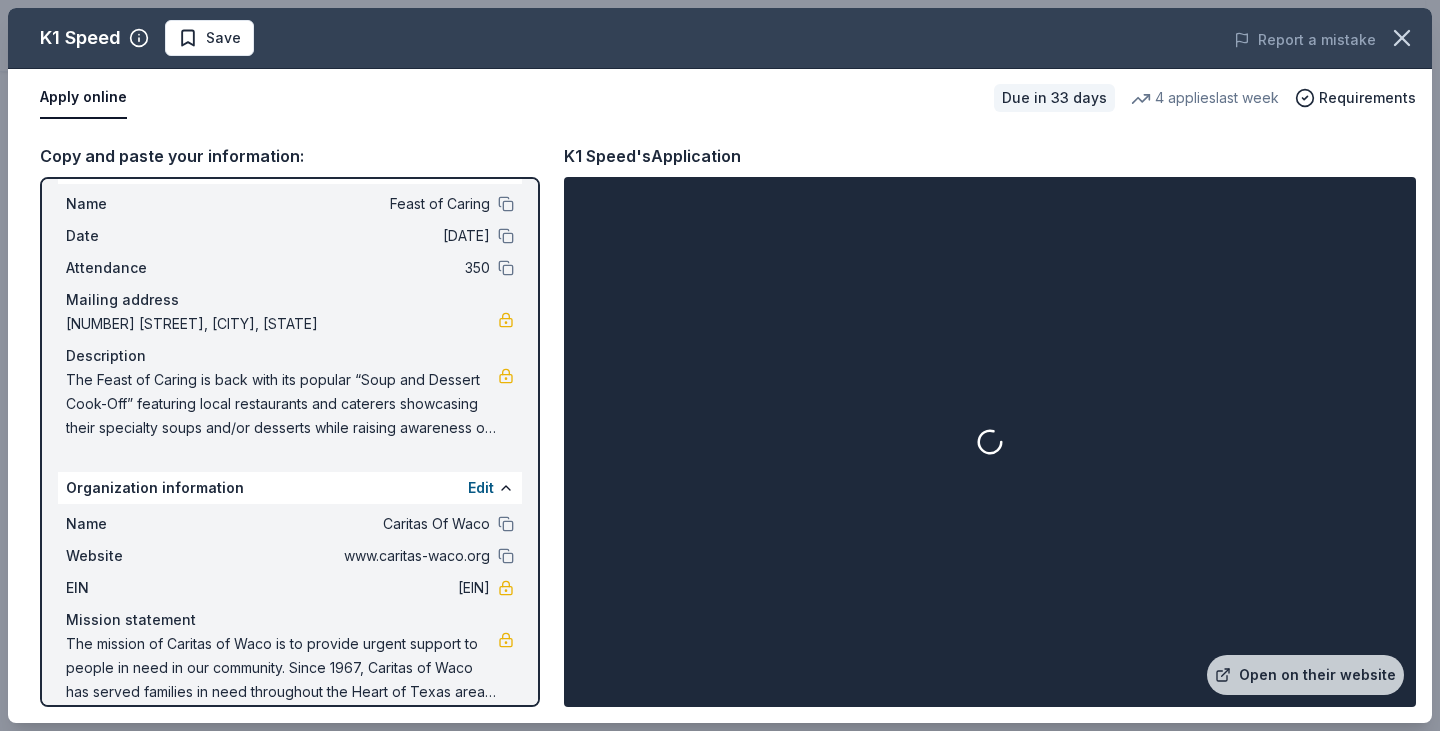 scroll, scrollTop: 66, scrollLeft: 0, axis: vertical 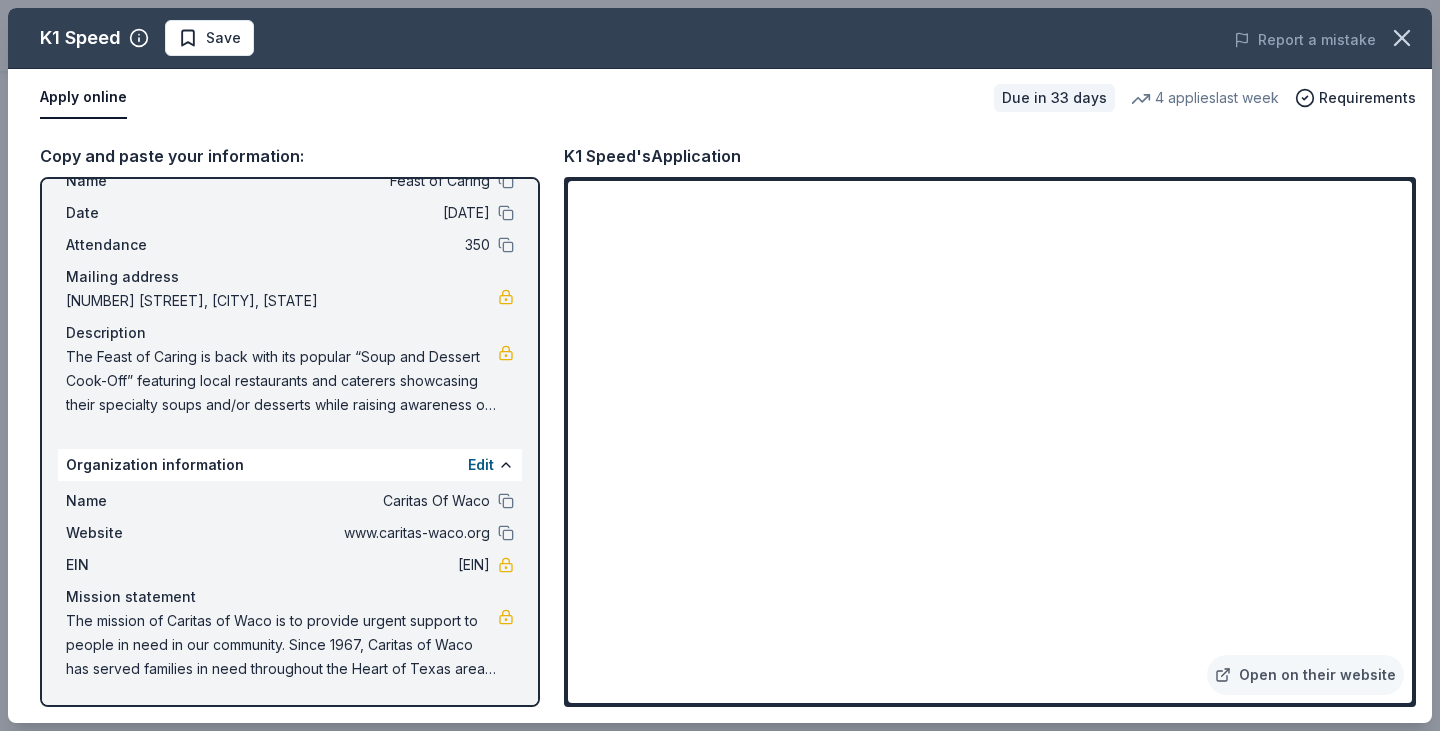 click on "The mission of Caritas of Waco is to provide urgent support to people in need in our community.
Since 1967, Caritas of Waco has served families in need throughout the Heart of Texas area.
In addition to our pantry service, we run a variety of emergency services and case management programs, providing clients with access to the resources and skills needed to become stable long-term." at bounding box center (282, 645) 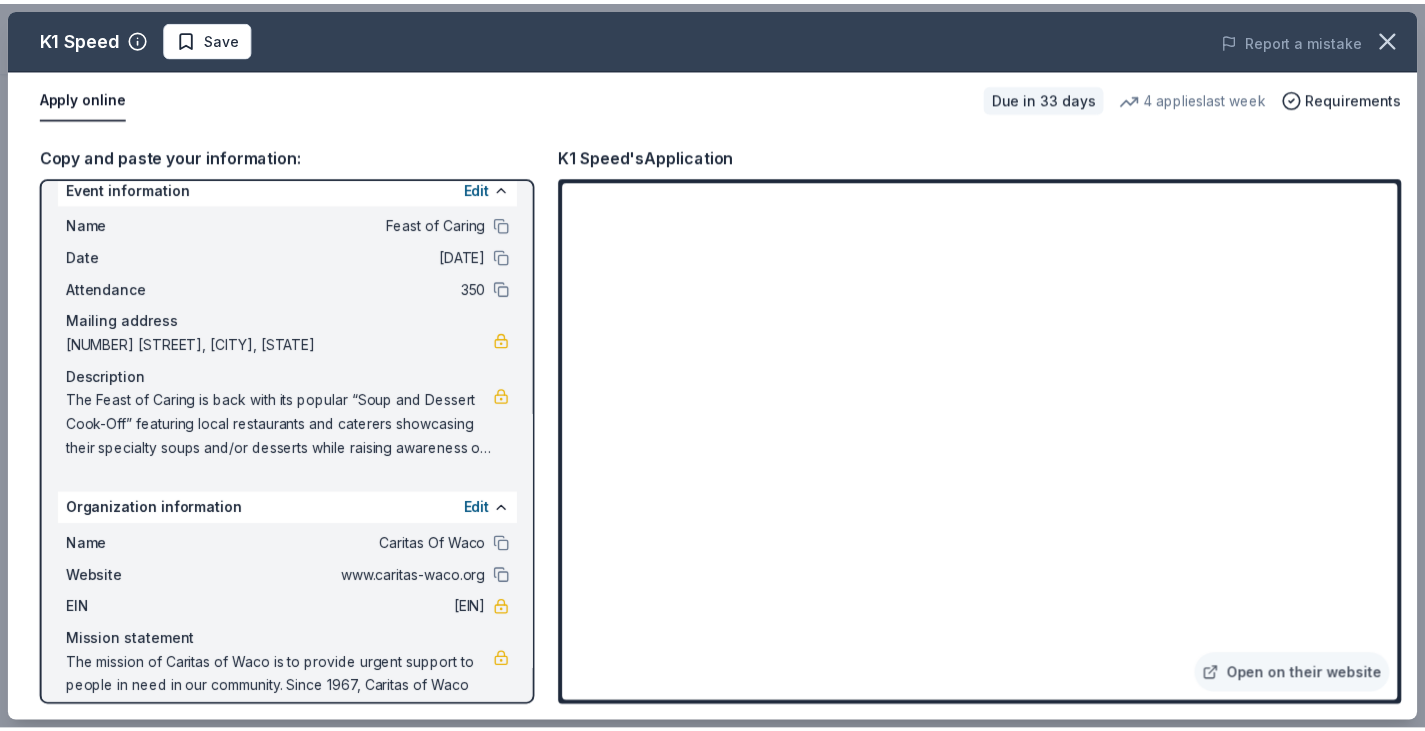 scroll, scrollTop: 0, scrollLeft: 0, axis: both 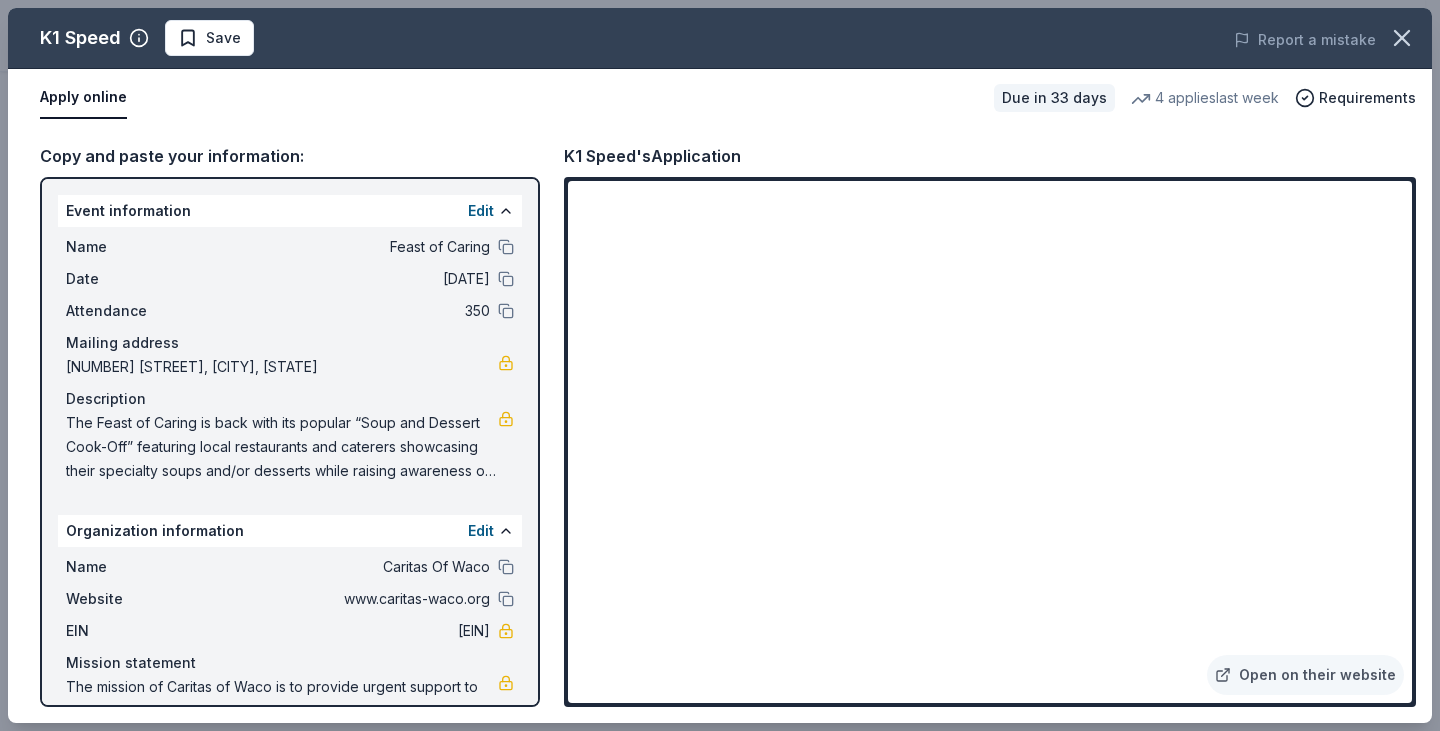 drag, startPoint x: 1404, startPoint y: 40, endPoint x: 1139, endPoint y: 149, distance: 286.54144 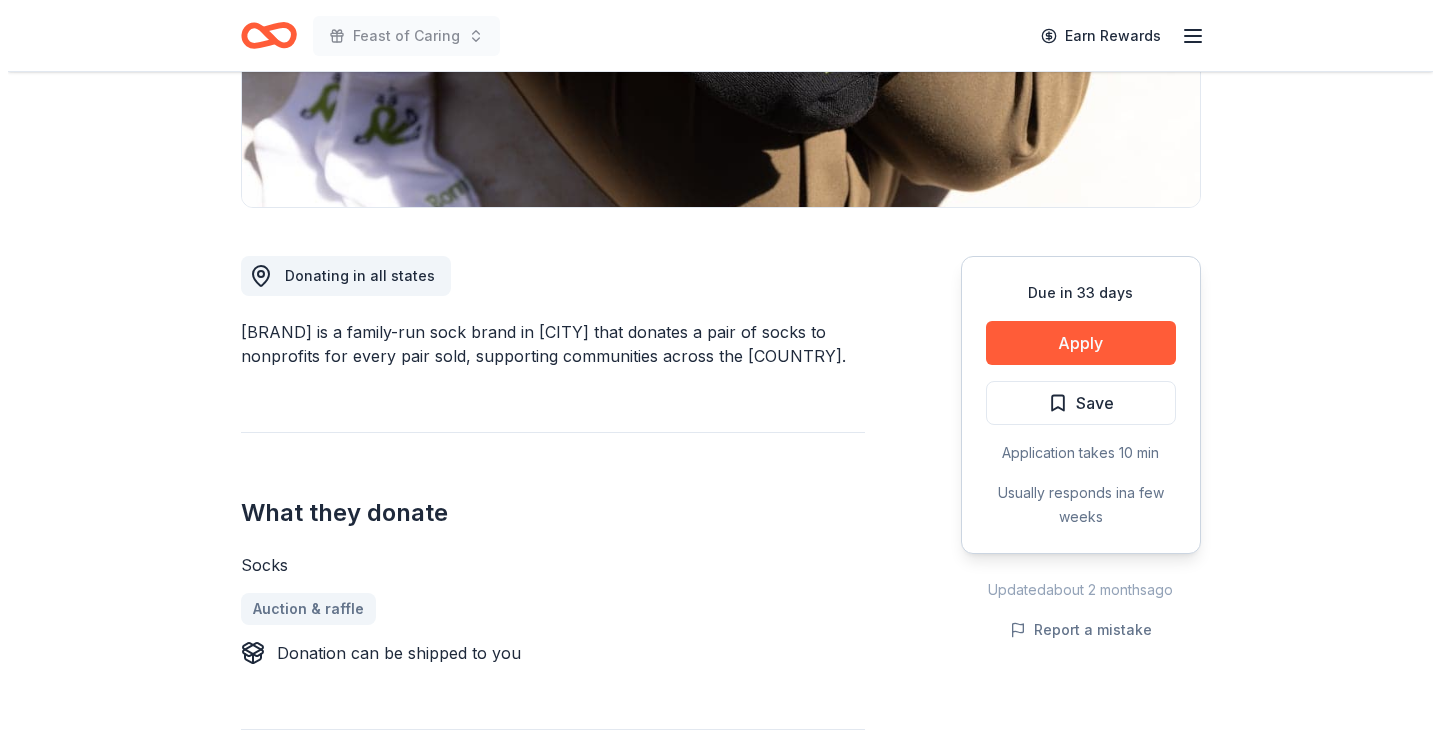 scroll, scrollTop: 500, scrollLeft: 0, axis: vertical 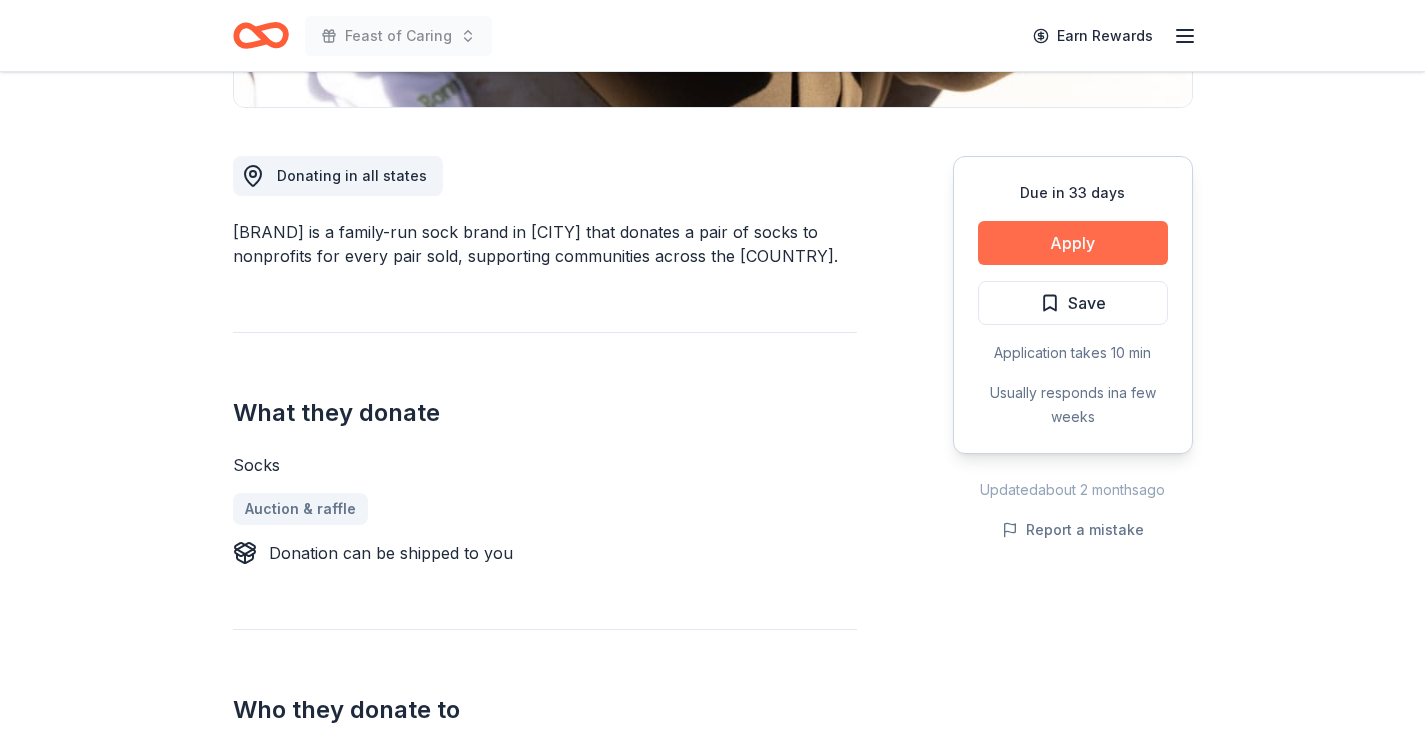 click on "Apply" at bounding box center (1073, 243) 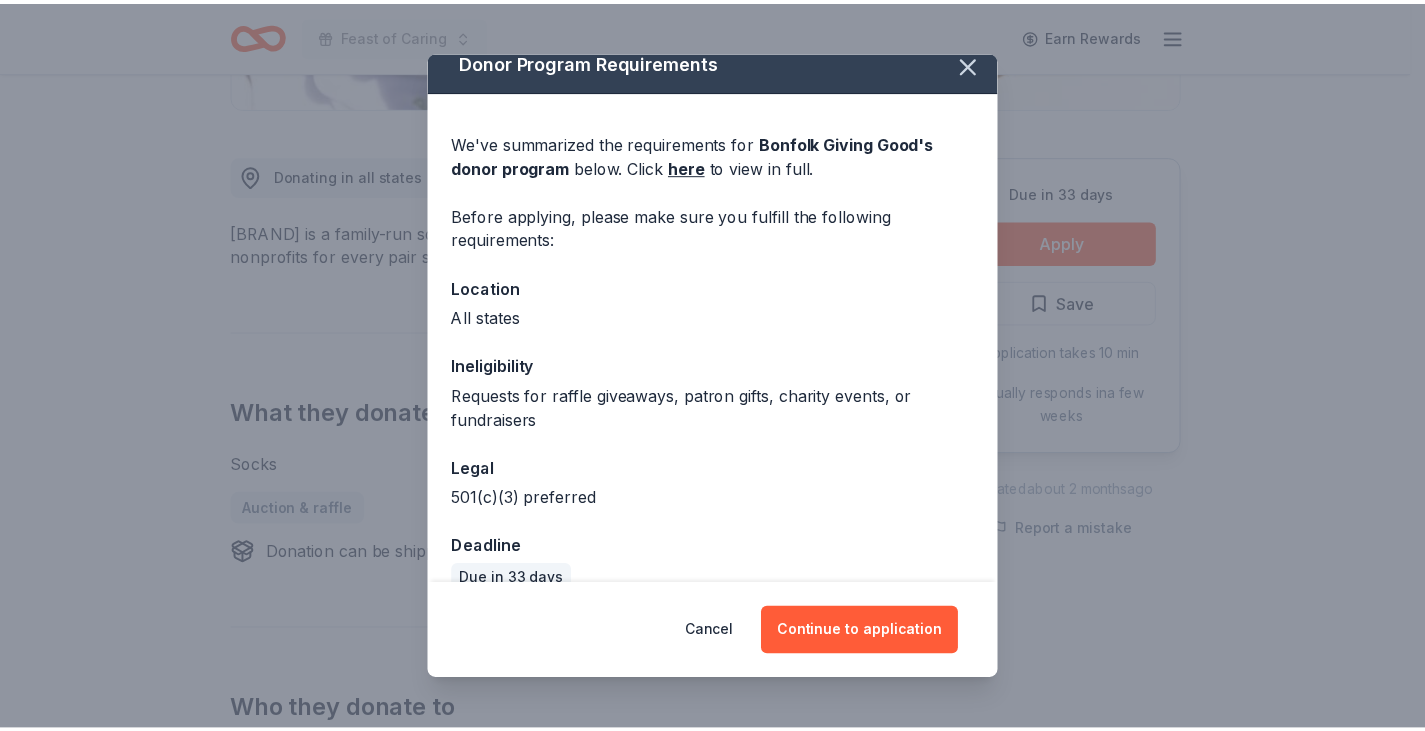 scroll, scrollTop: 0, scrollLeft: 0, axis: both 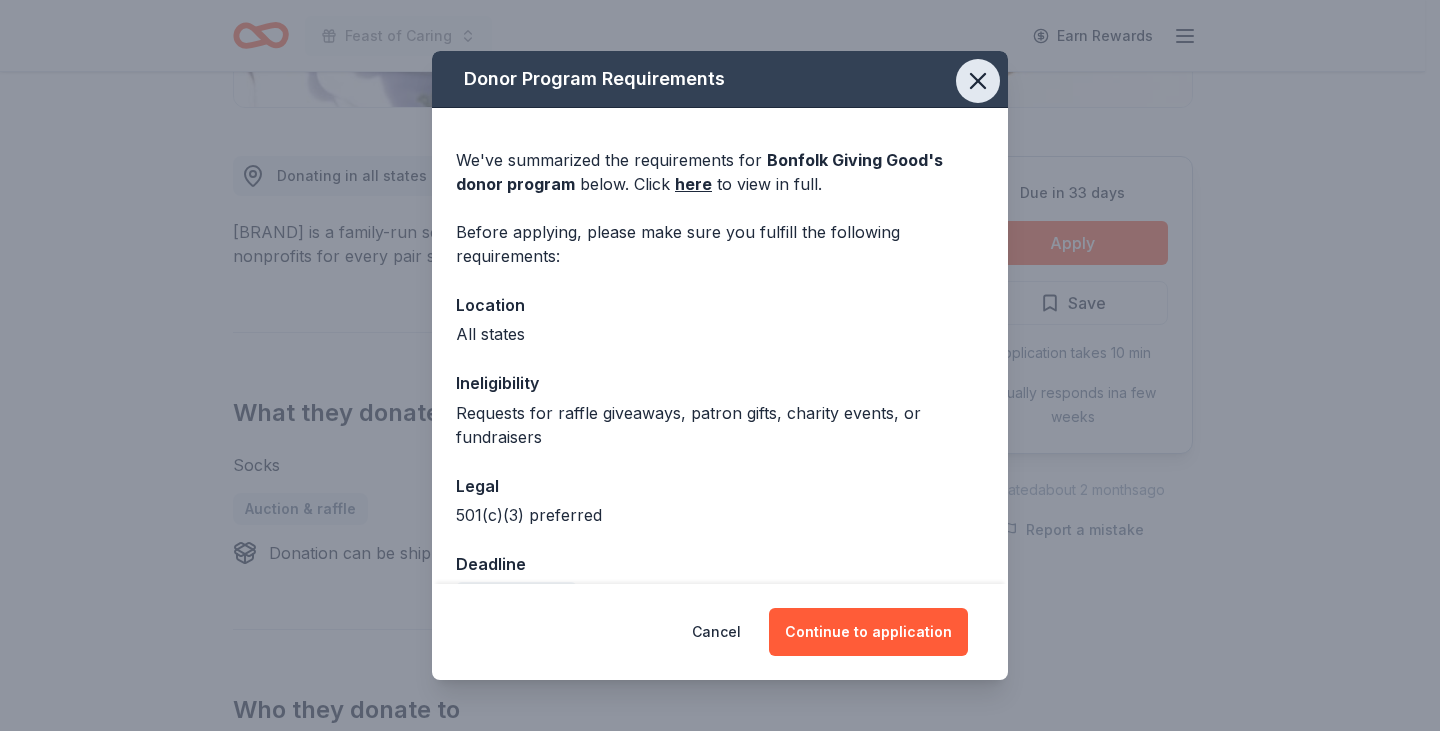 click 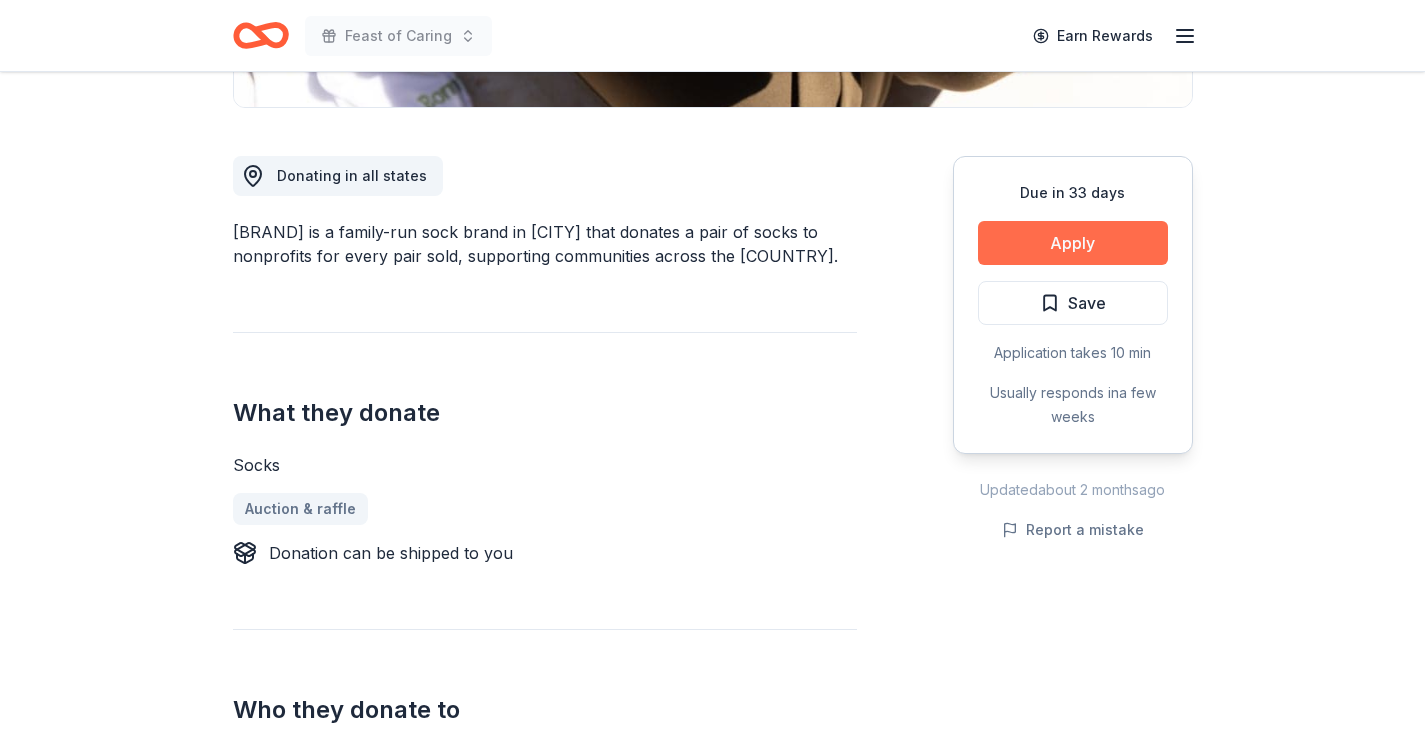 click on "Apply" at bounding box center [1073, 243] 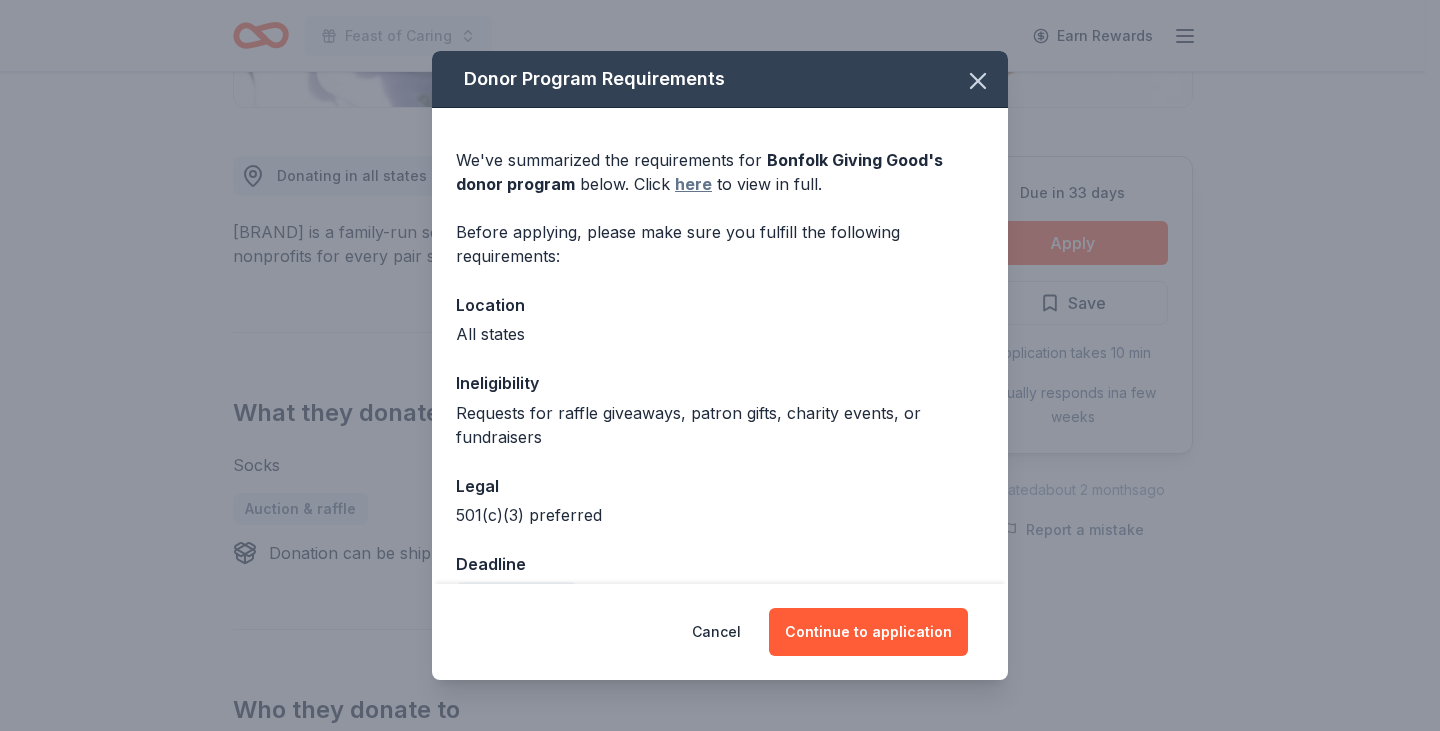 click on "here" at bounding box center (693, 184) 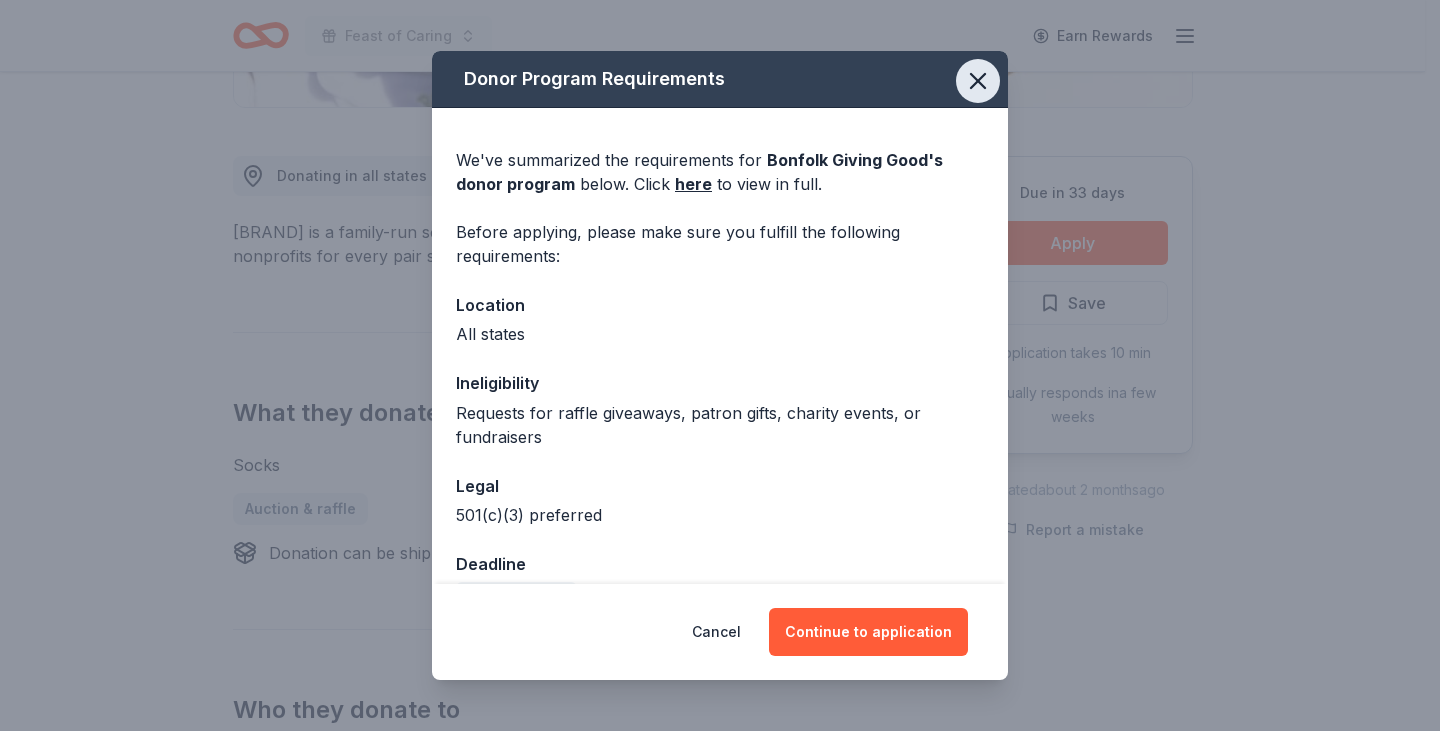 click 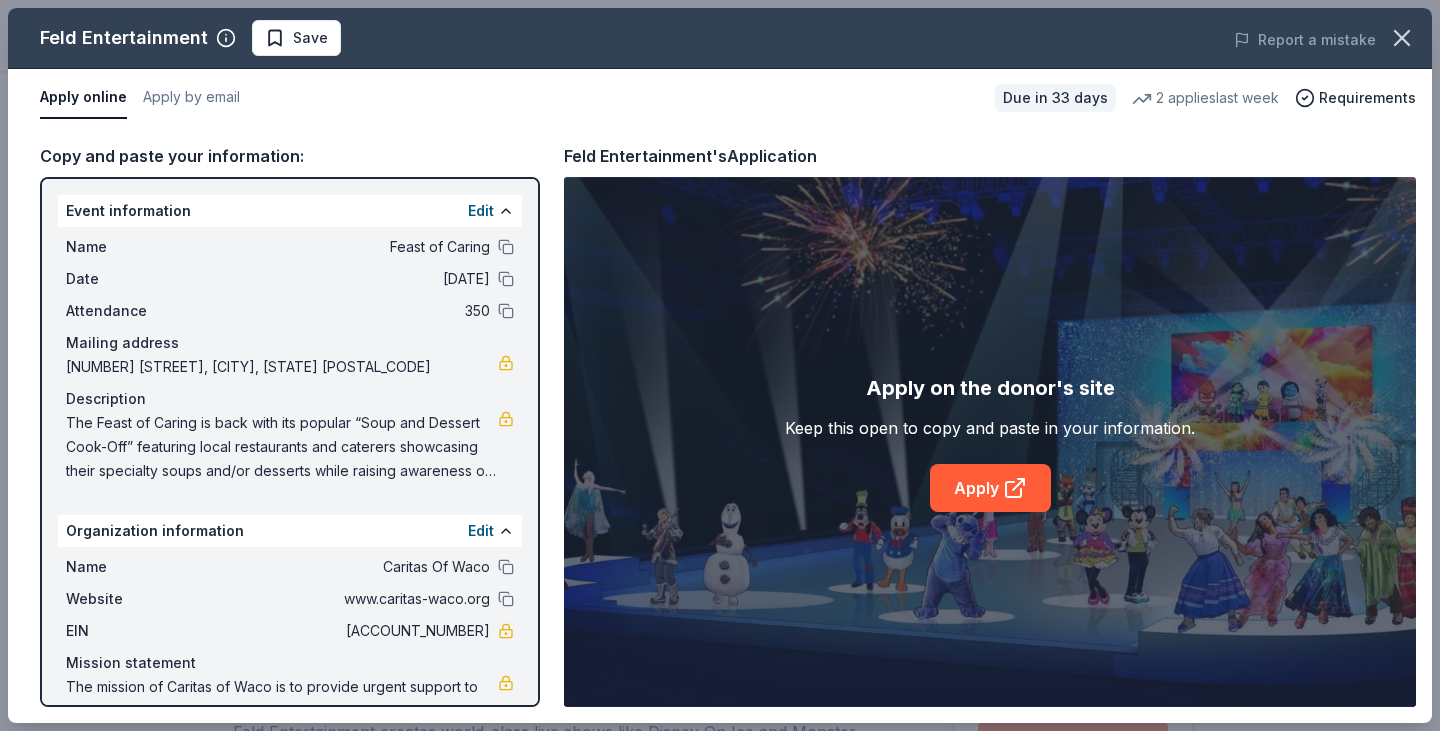 scroll, scrollTop: 300, scrollLeft: 0, axis: vertical 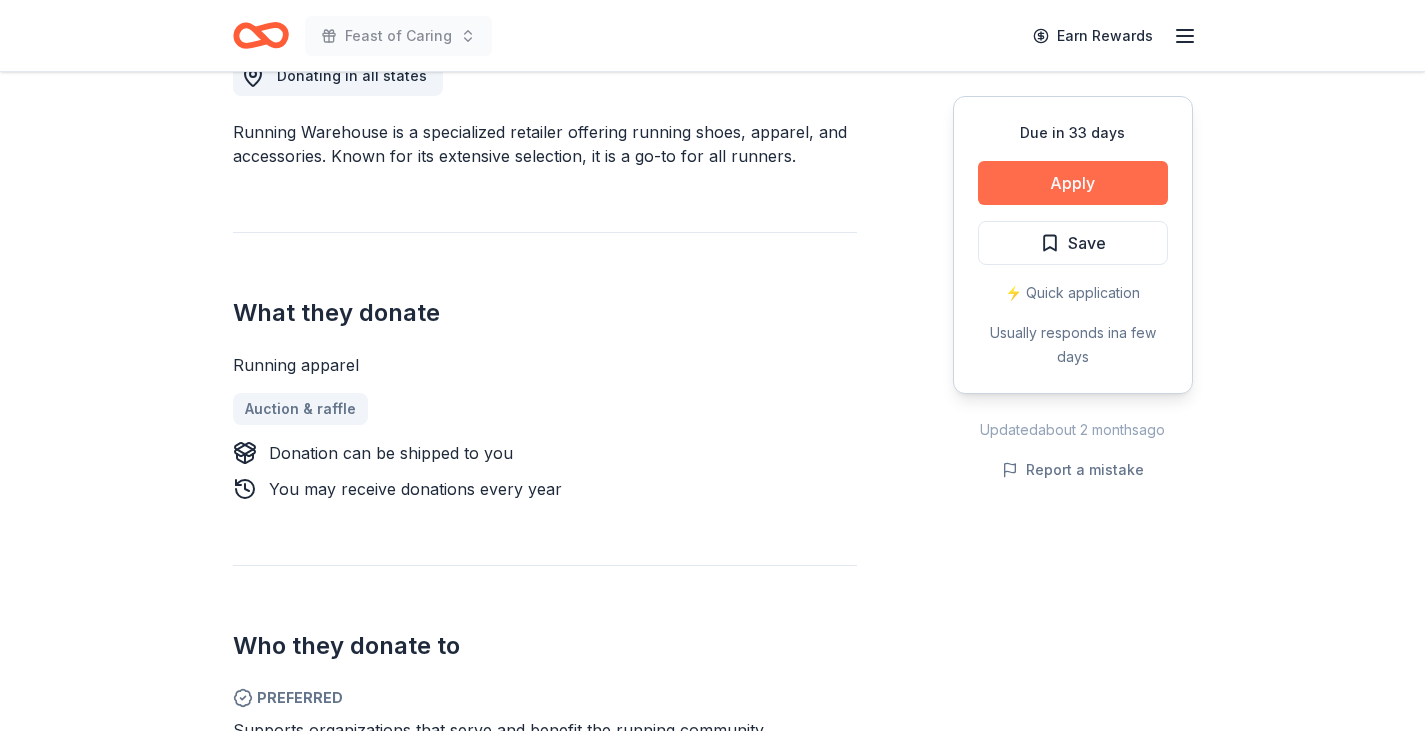 click on "Apply" at bounding box center [1073, 183] 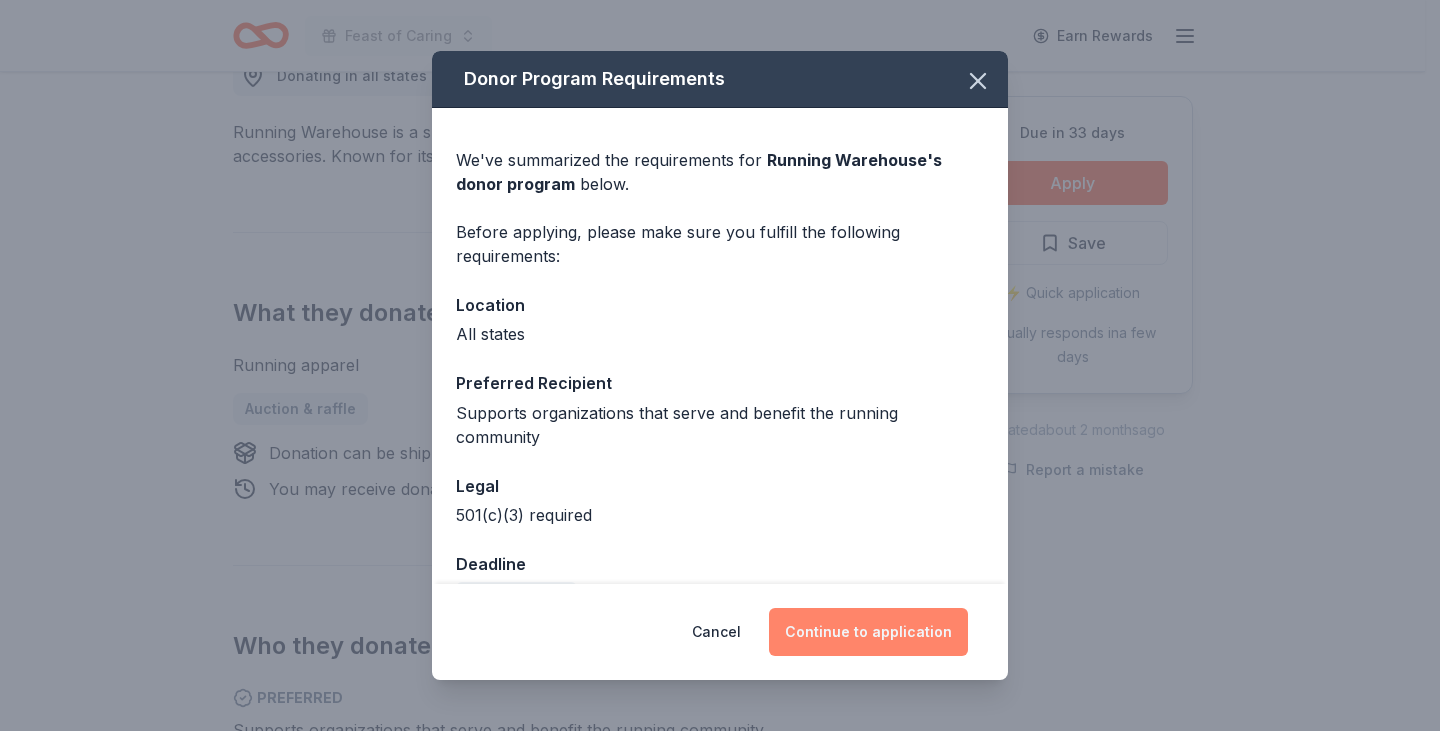 click on "Continue to application" at bounding box center [868, 632] 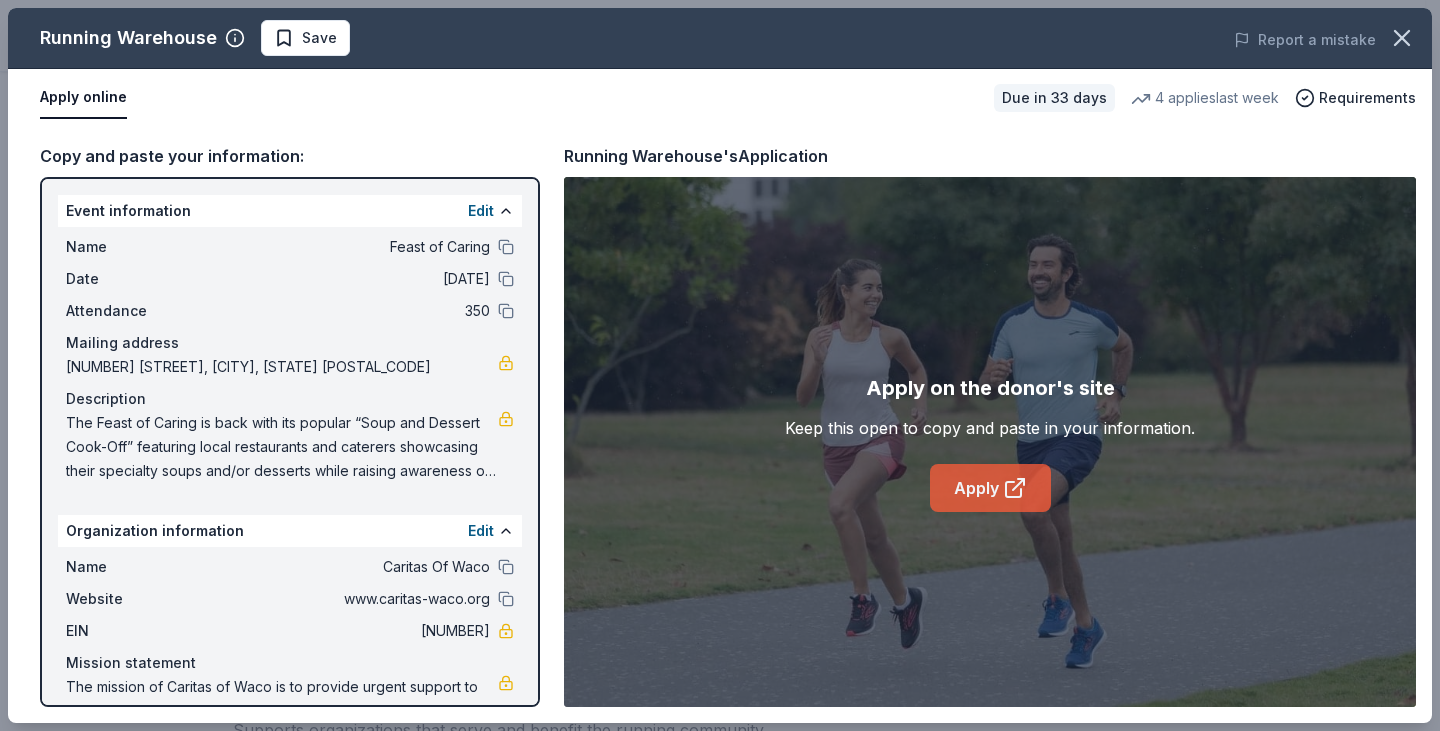 click on "Apply" at bounding box center (990, 488) 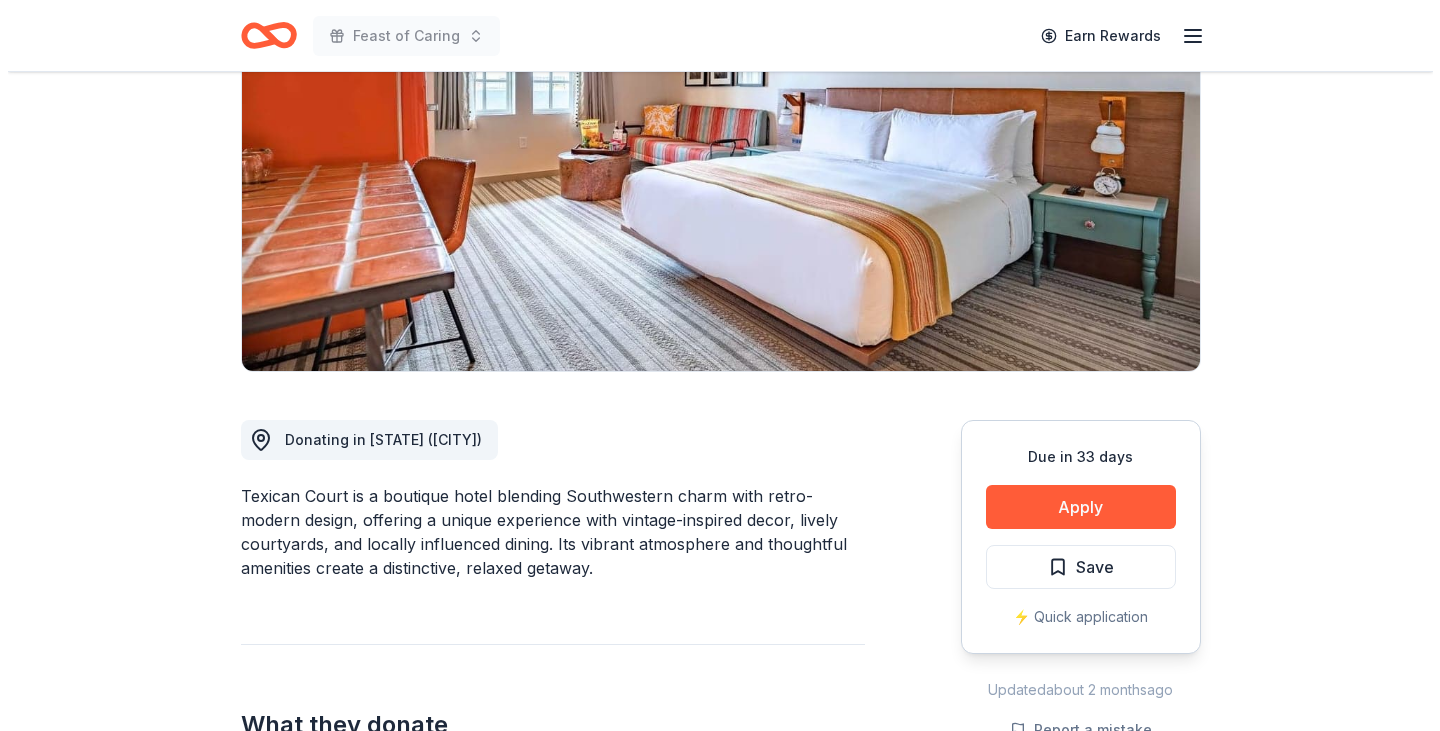 scroll, scrollTop: 300, scrollLeft: 0, axis: vertical 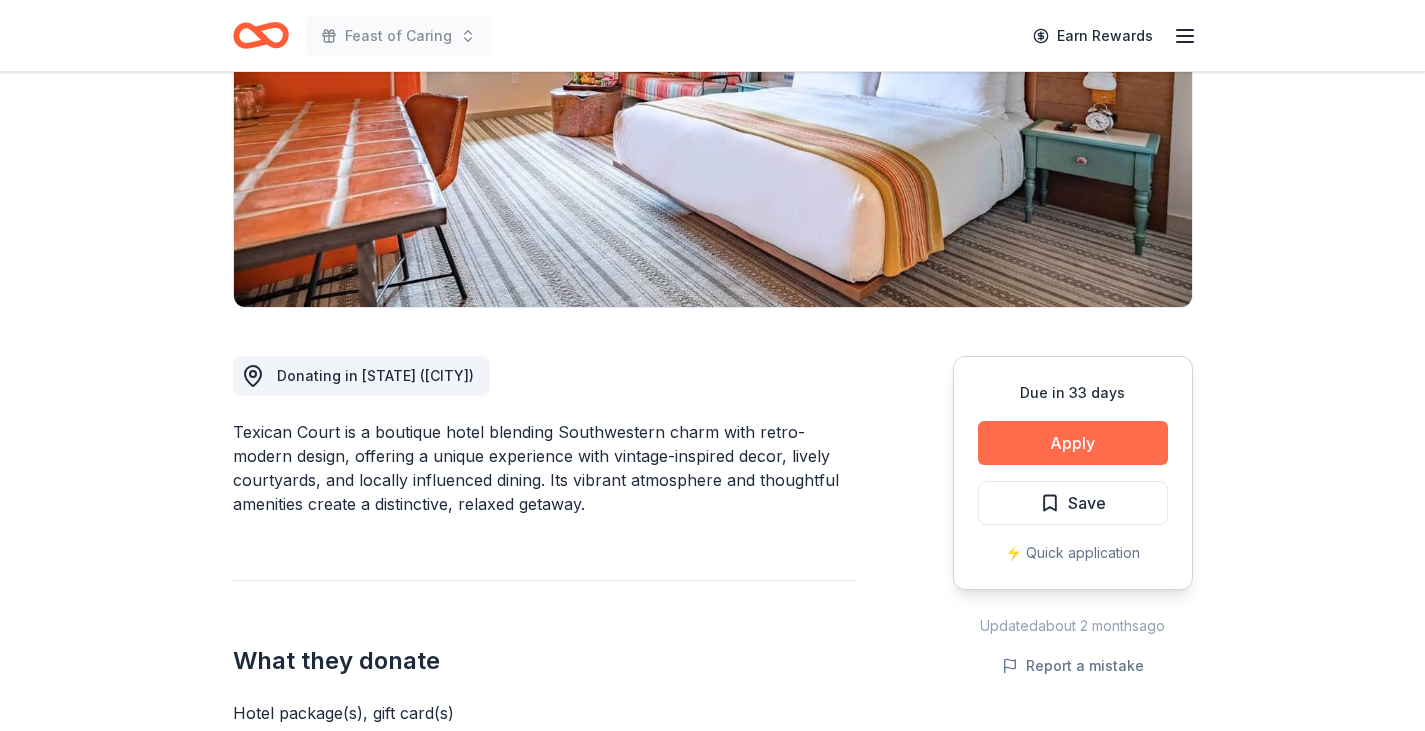 click on "Apply" at bounding box center (1073, 443) 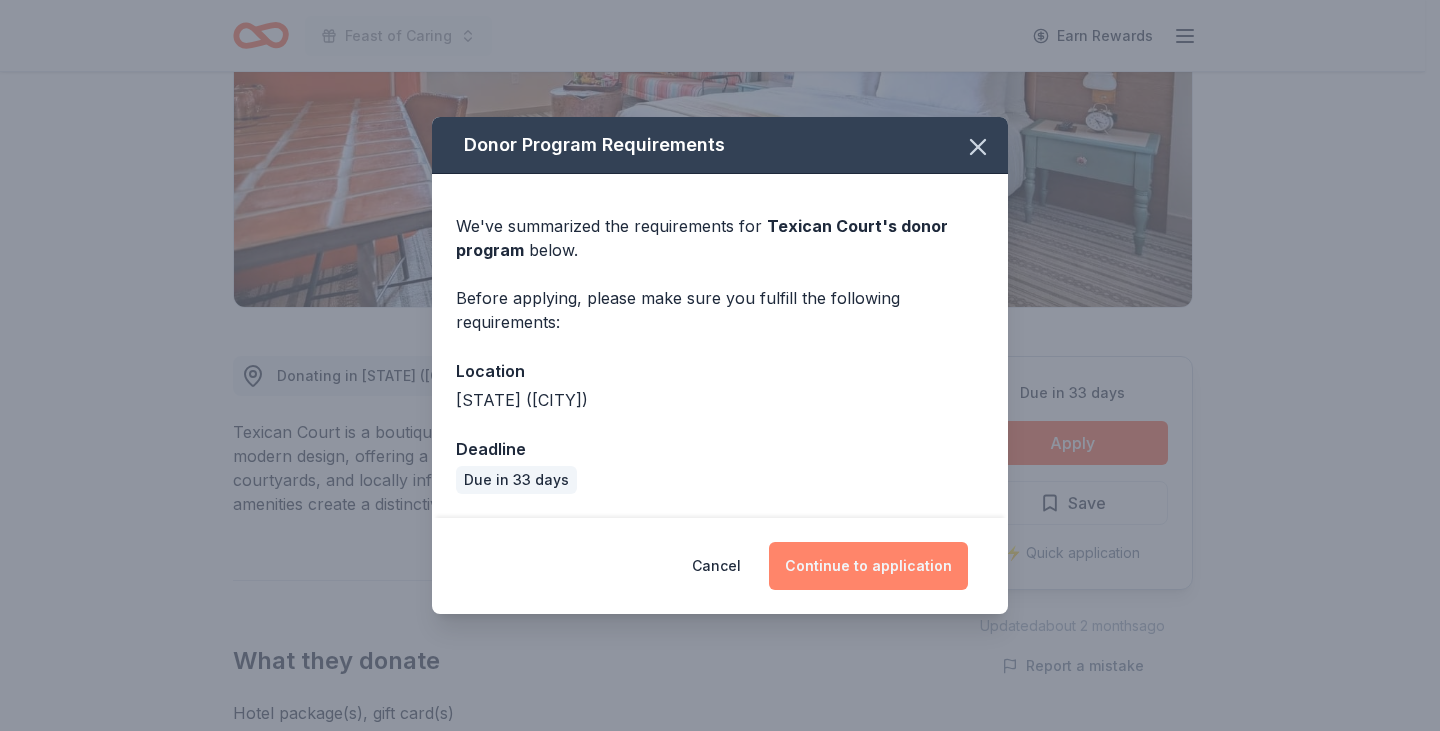 click on "Continue to application" at bounding box center [868, 566] 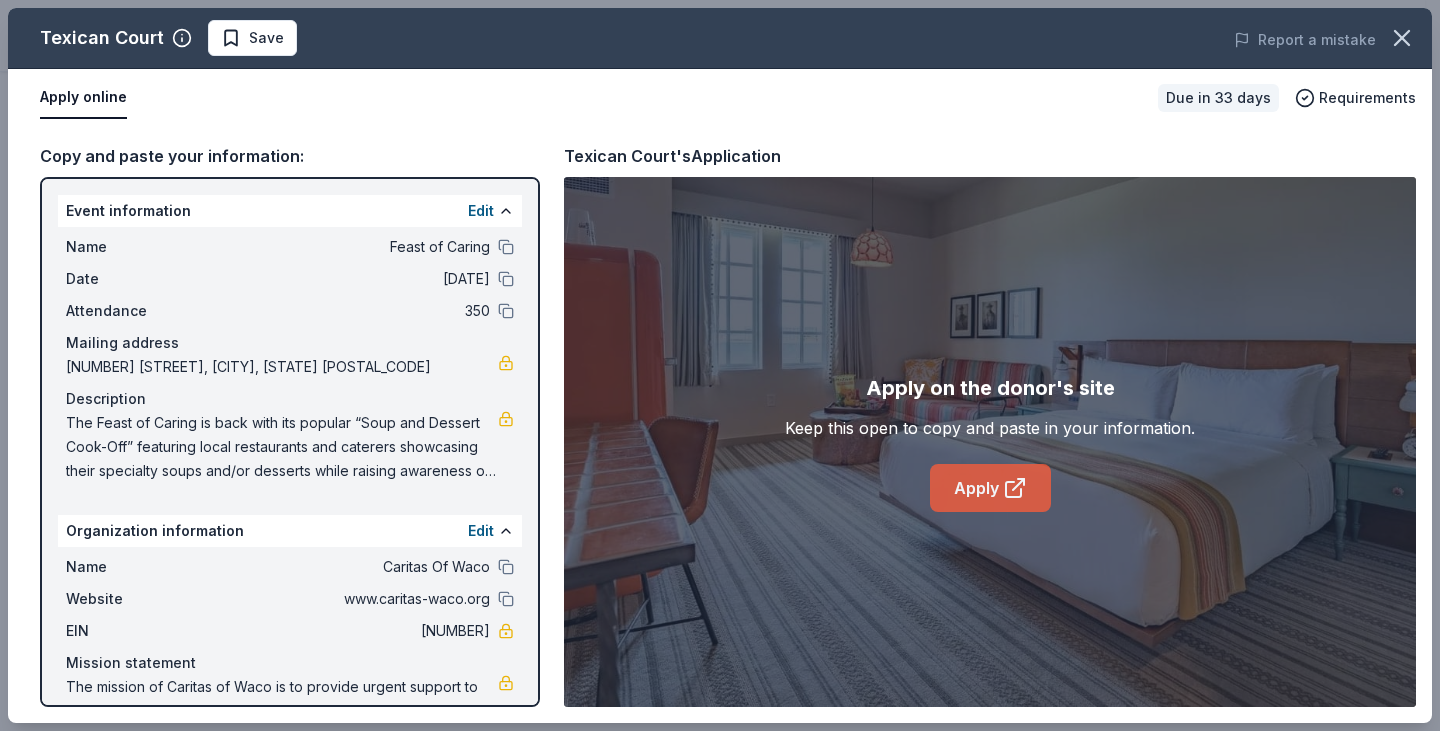 click on "Apply" at bounding box center [990, 488] 